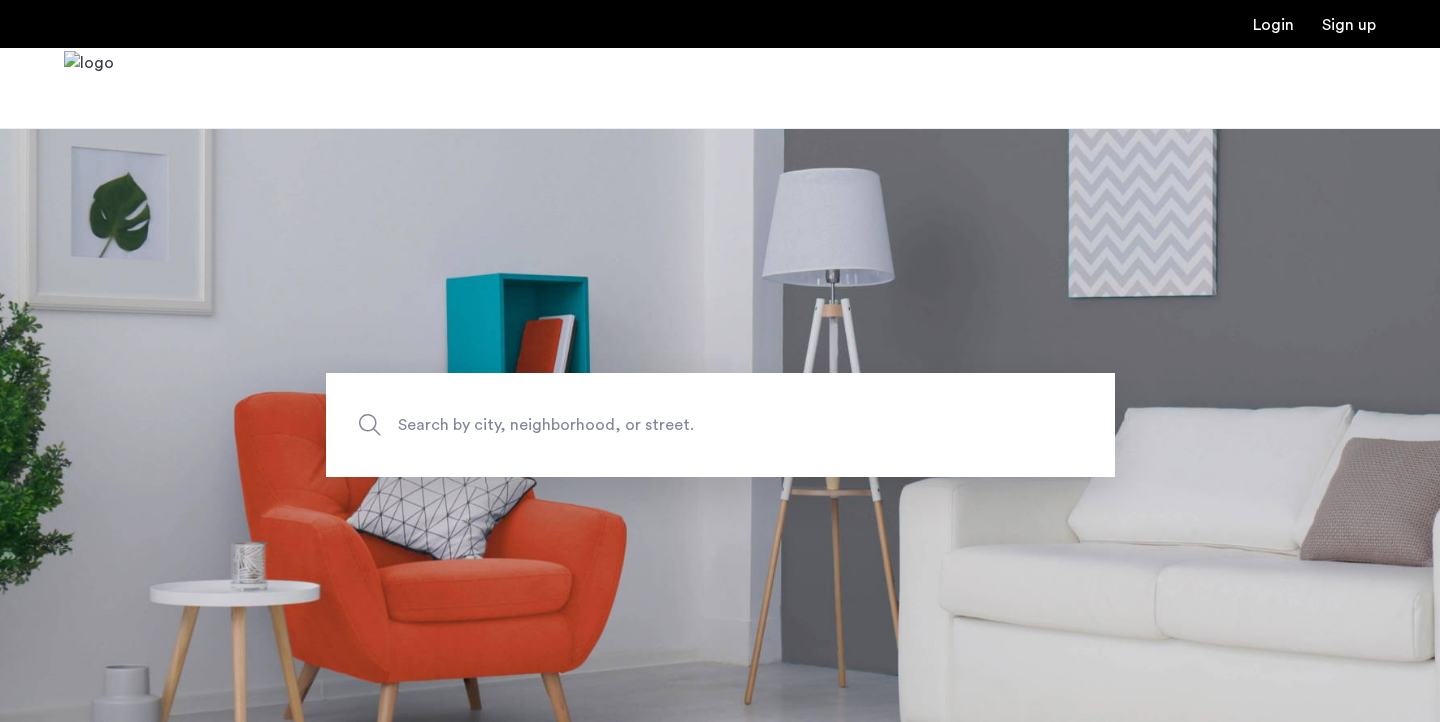 scroll, scrollTop: 0, scrollLeft: 0, axis: both 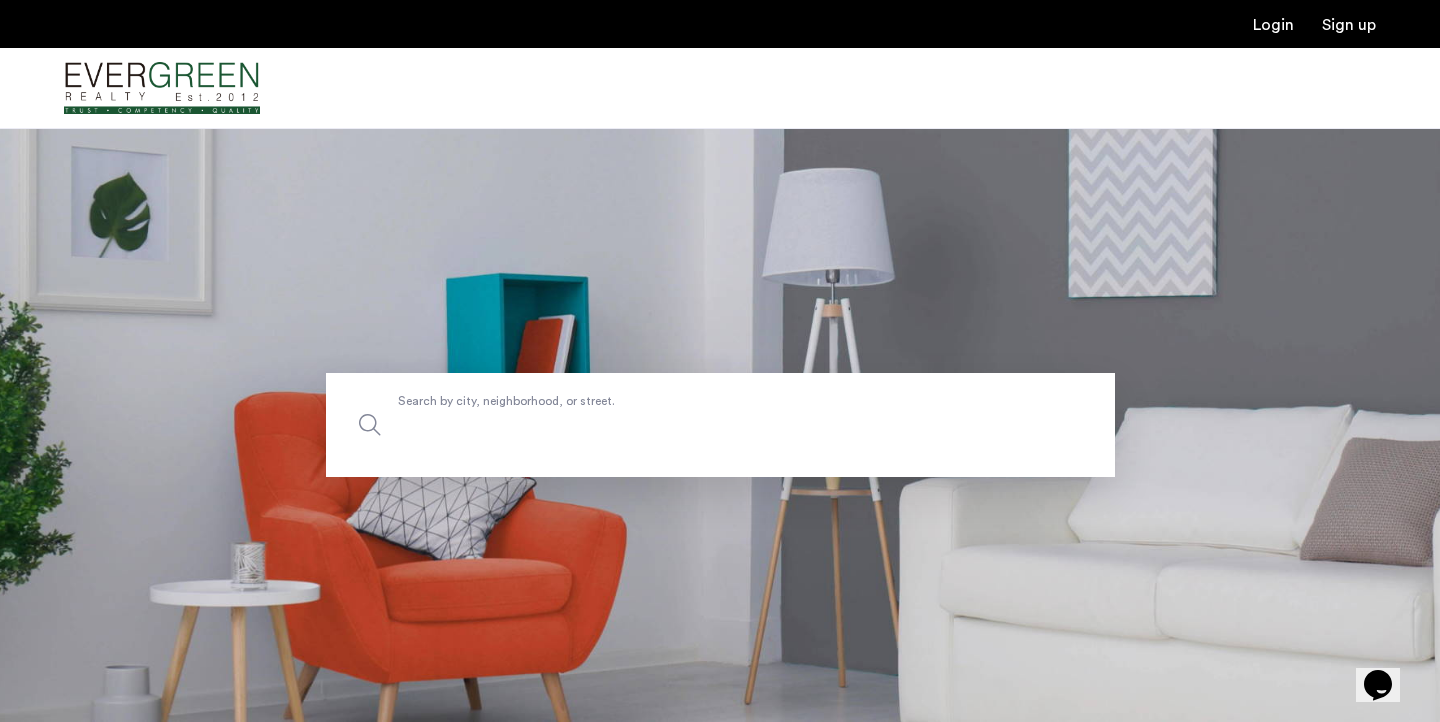 click on "Search by city, neighborhood, or street." at bounding box center (720, 425) 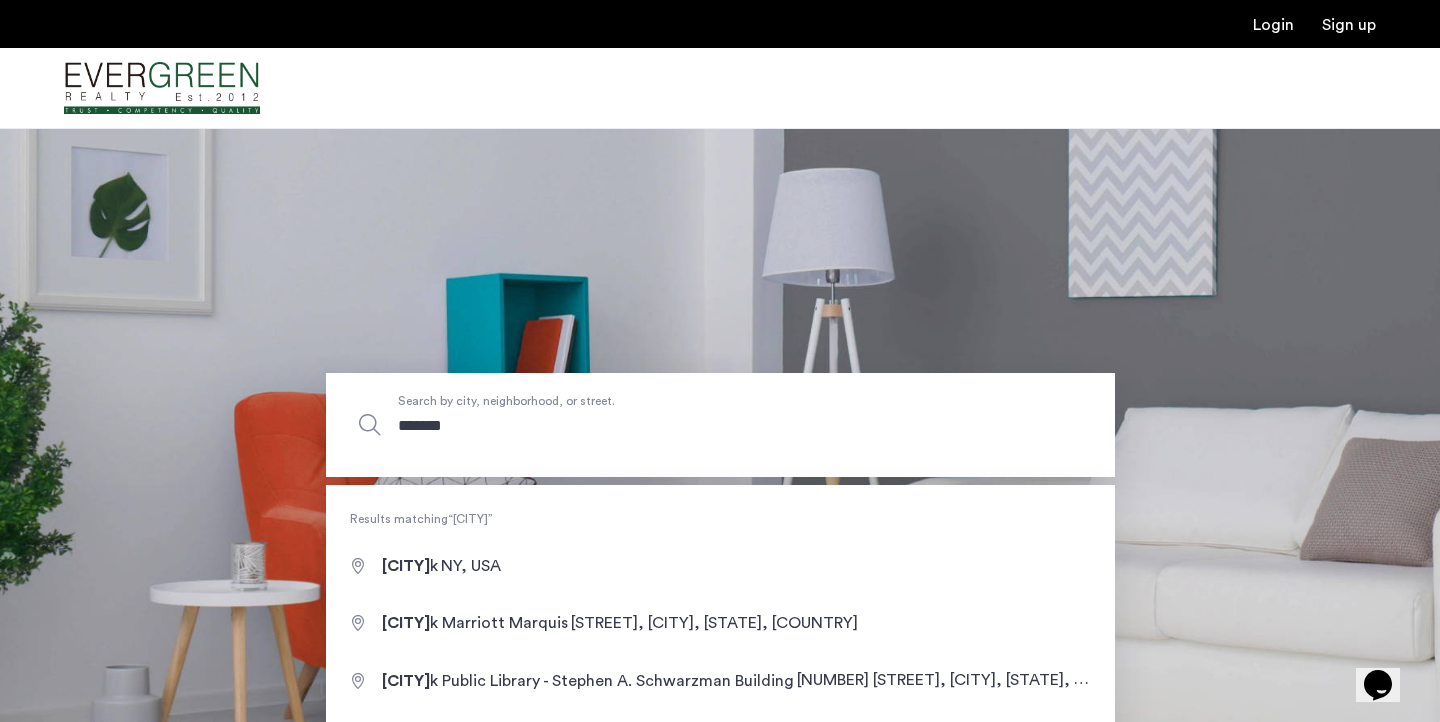 type on "**********" 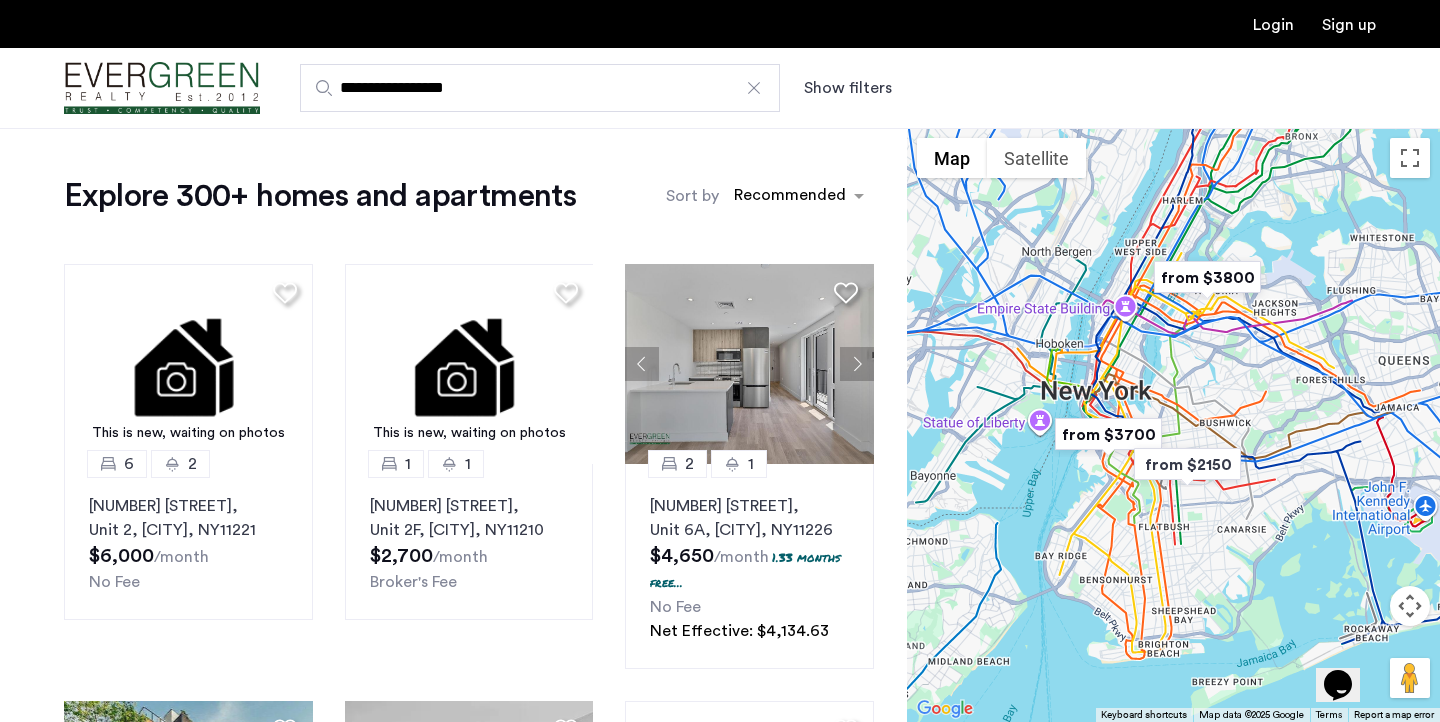 click on "Show filters" at bounding box center (848, 88) 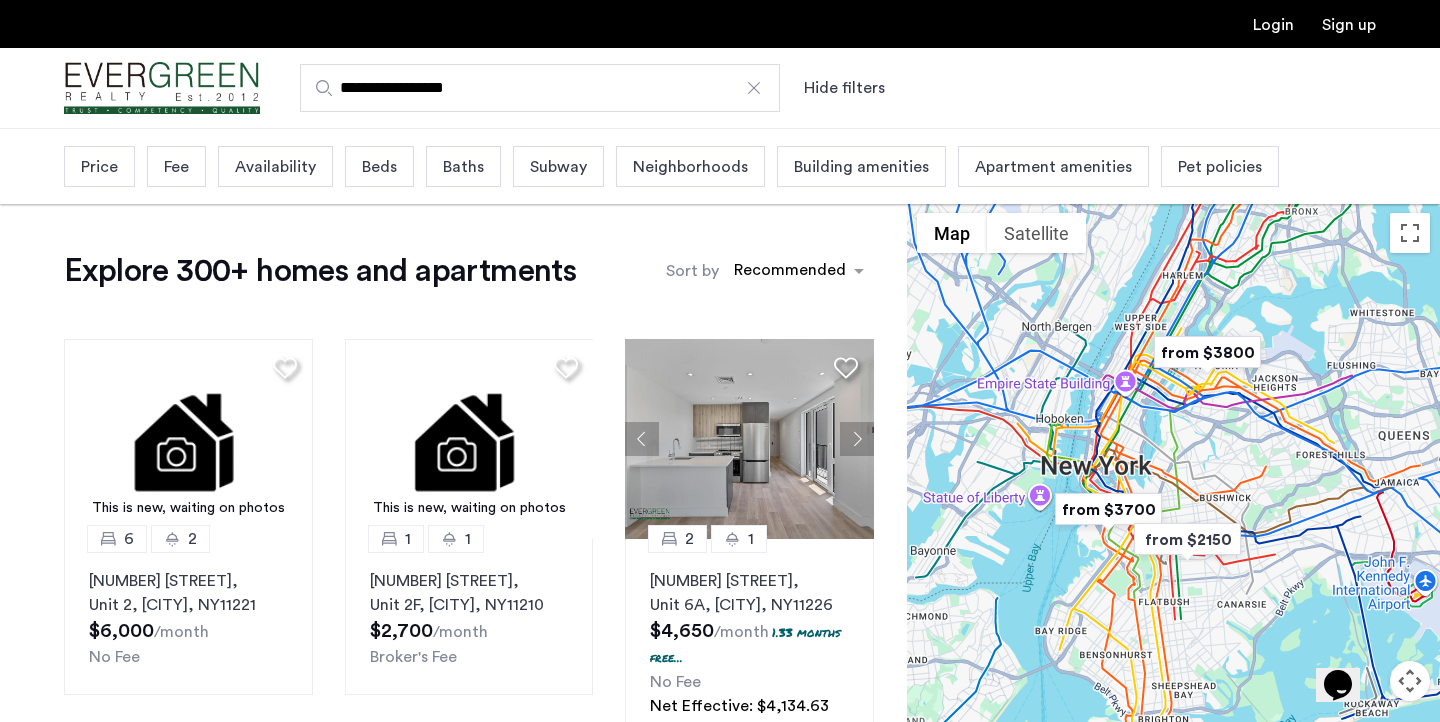 click on "Price" at bounding box center (99, 167) 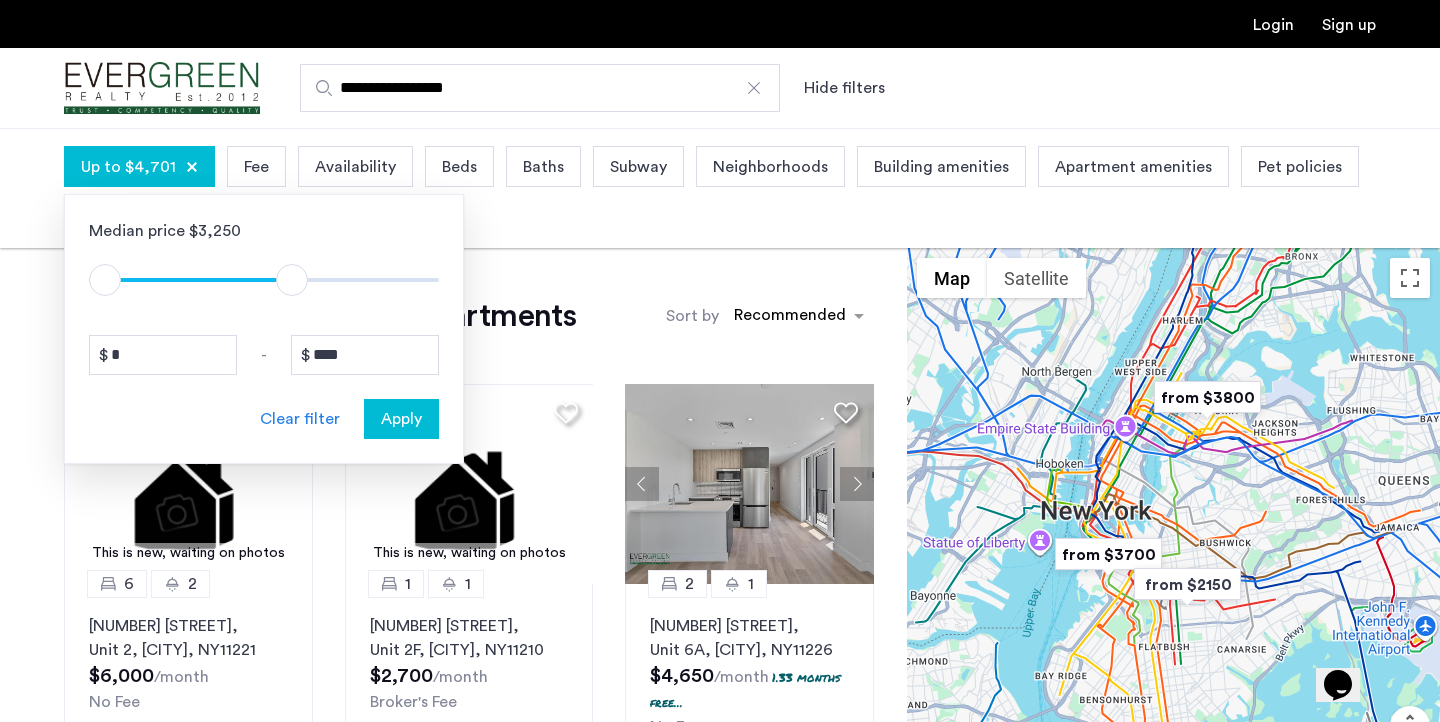 drag, startPoint x: 425, startPoint y: 288, endPoint x: 276, endPoint y: 297, distance: 149.27156 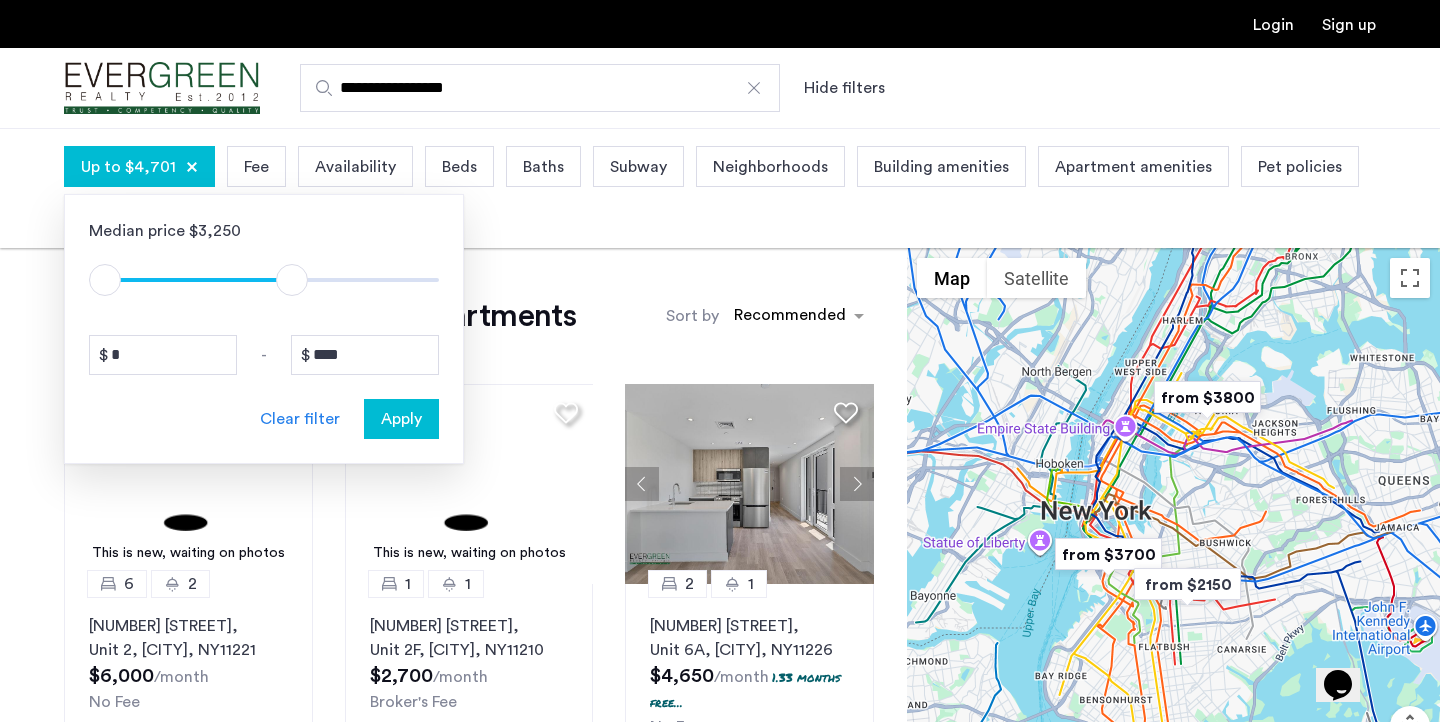 click at bounding box center (292, 280) 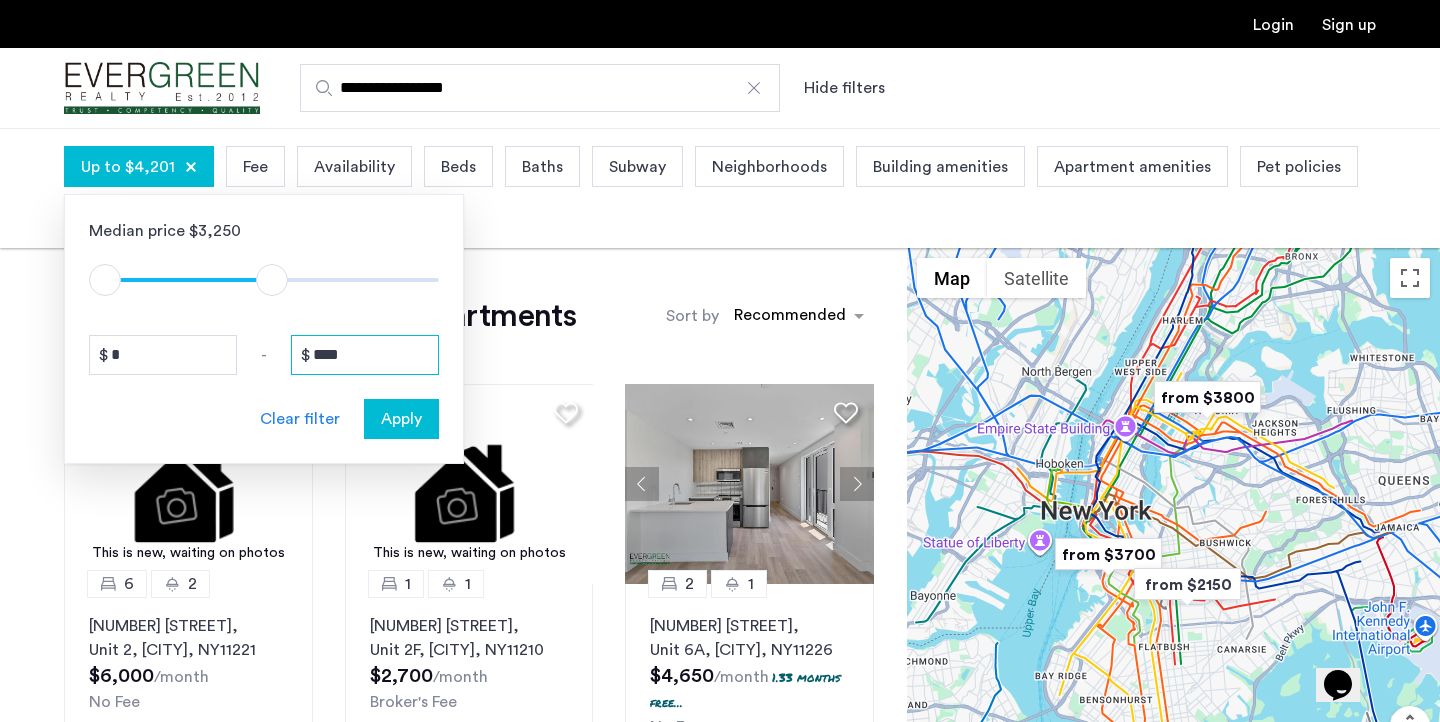 click on "****" at bounding box center [365, 355] 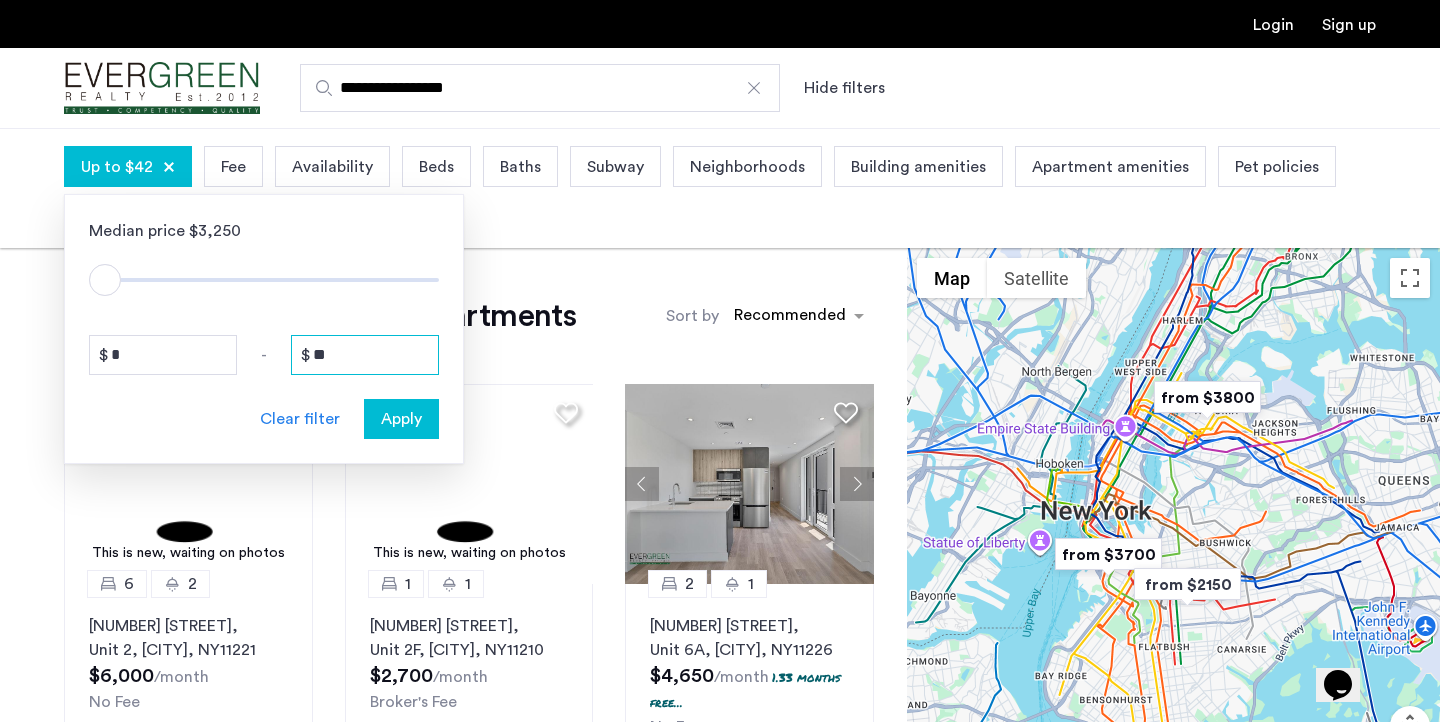 type on "*" 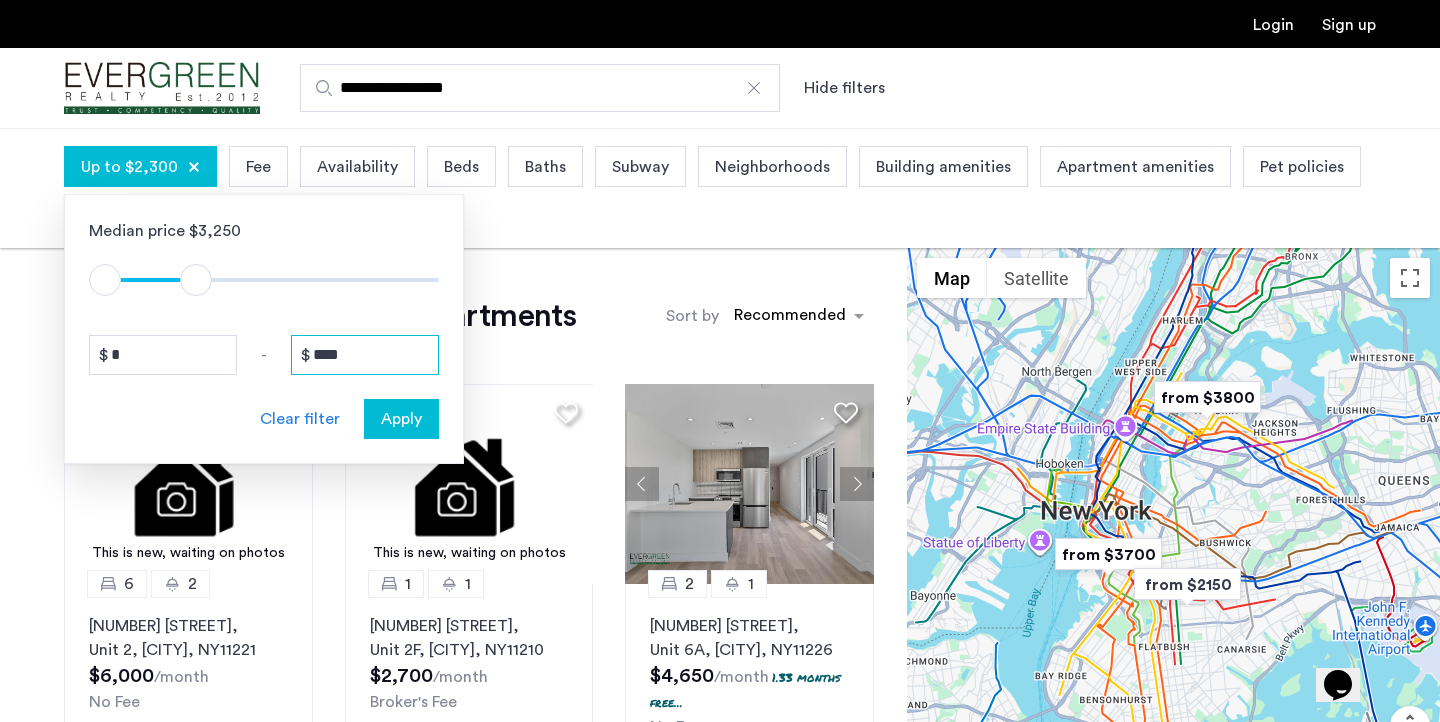 type on "****" 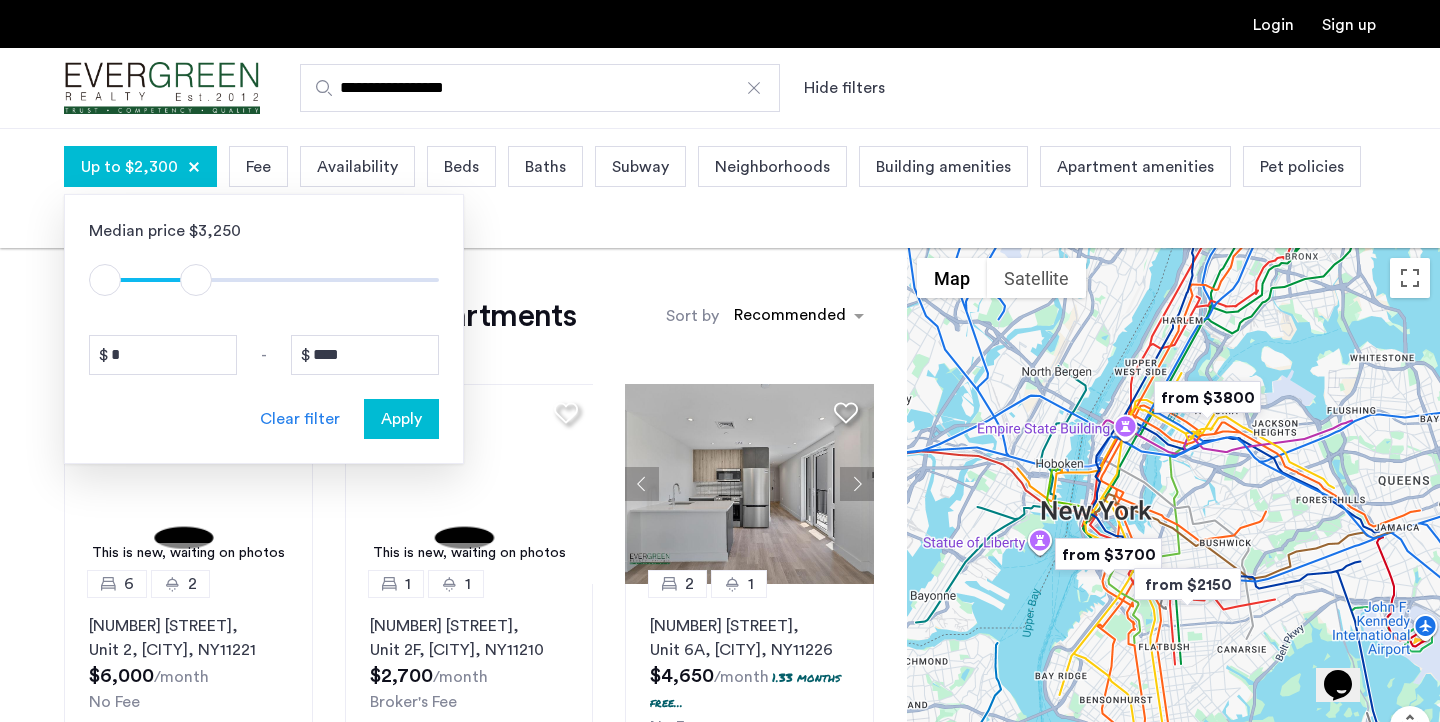 click on "Apply" at bounding box center [401, 419] 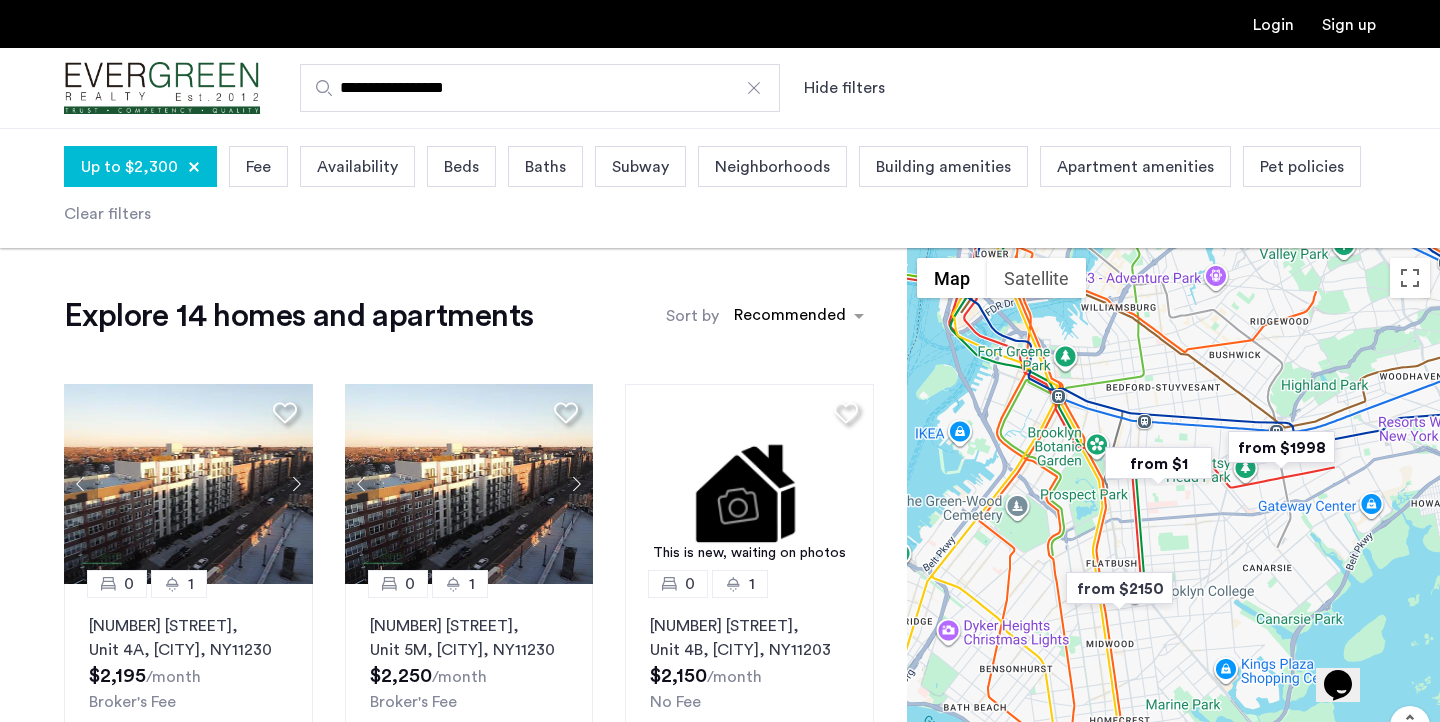 click on "Fee" at bounding box center (258, 166) 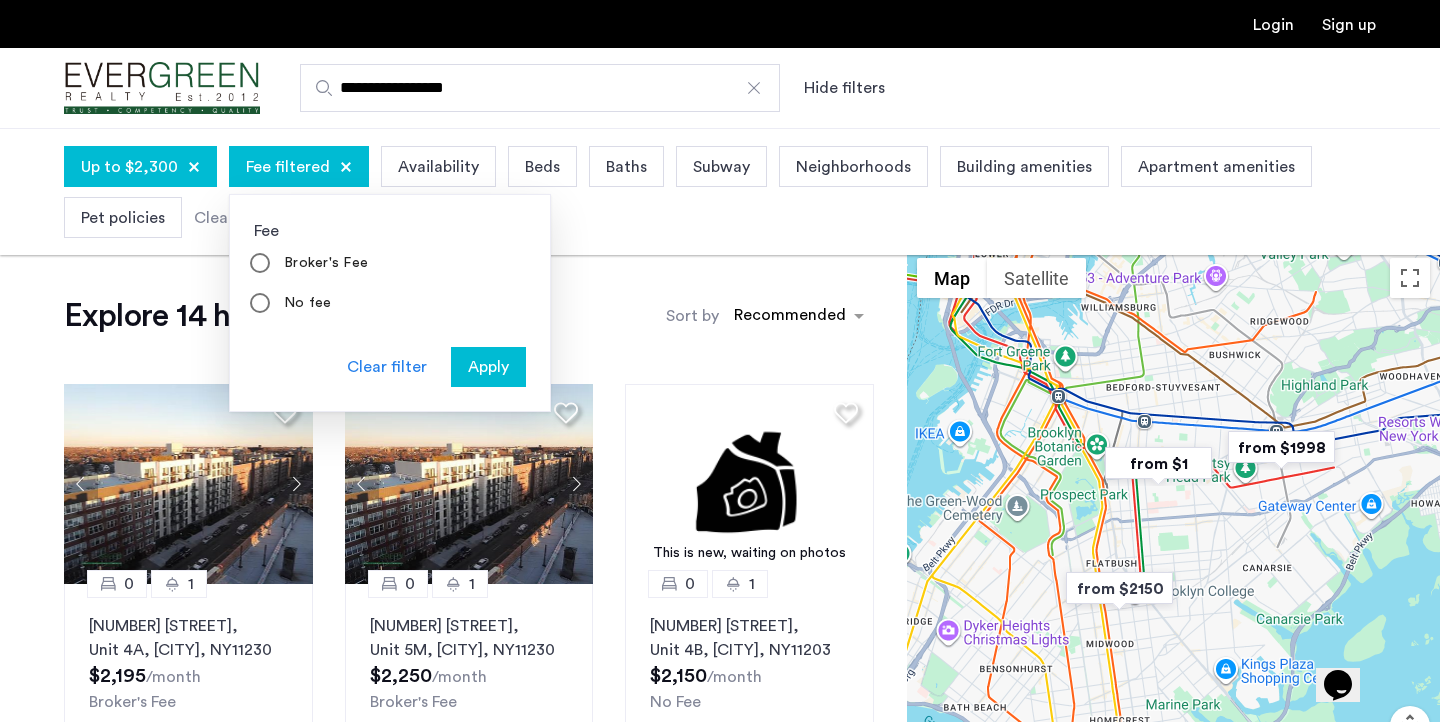 click on "Apply" at bounding box center (488, 367) 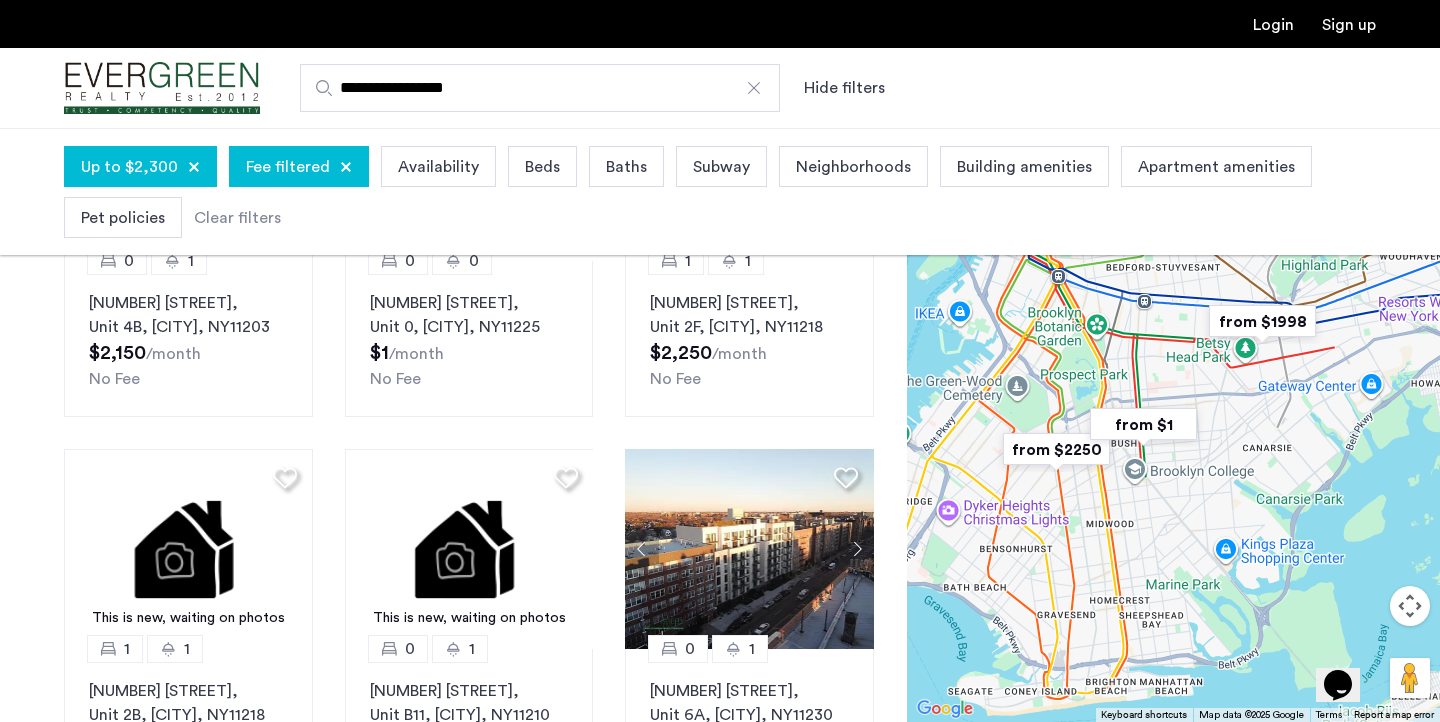 scroll, scrollTop: 172, scrollLeft: 0, axis: vertical 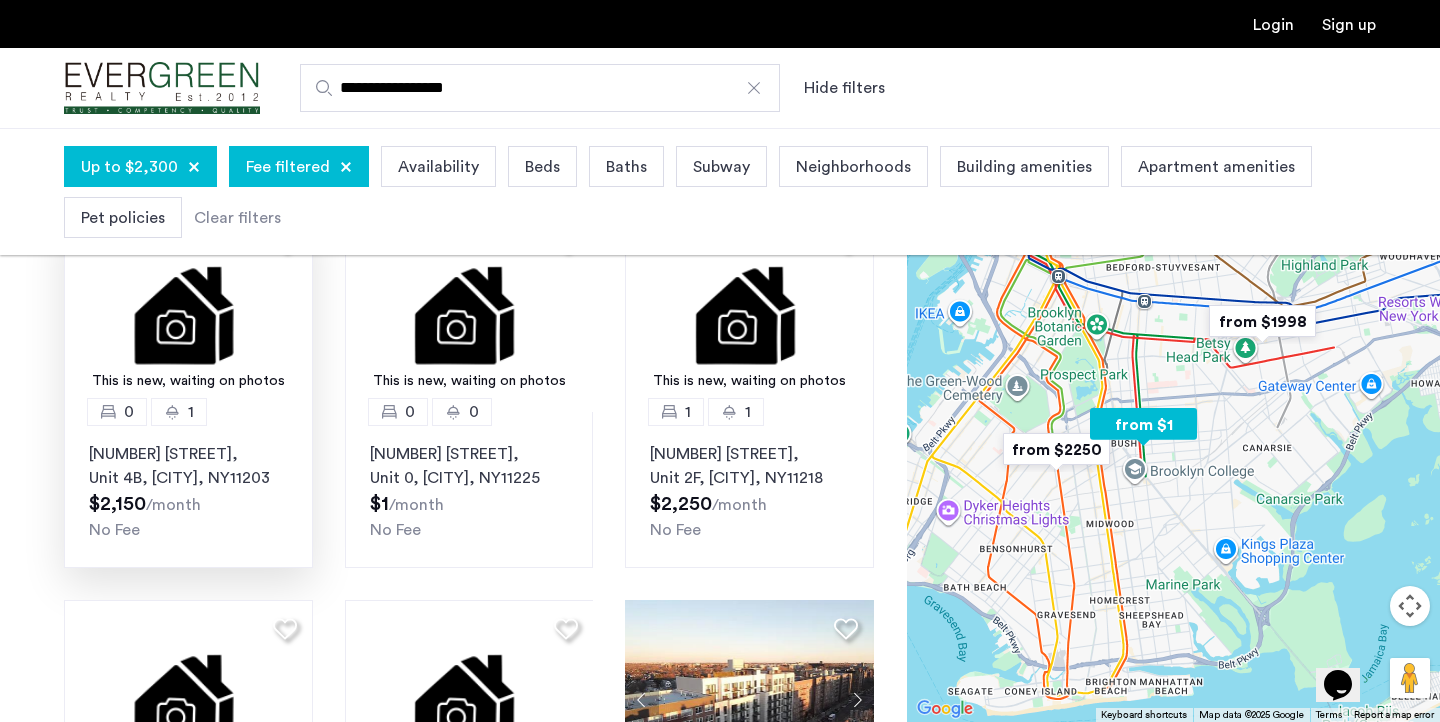 click on "1248 New York Ave, Unit 4B, Brooklyn , NY  11203" 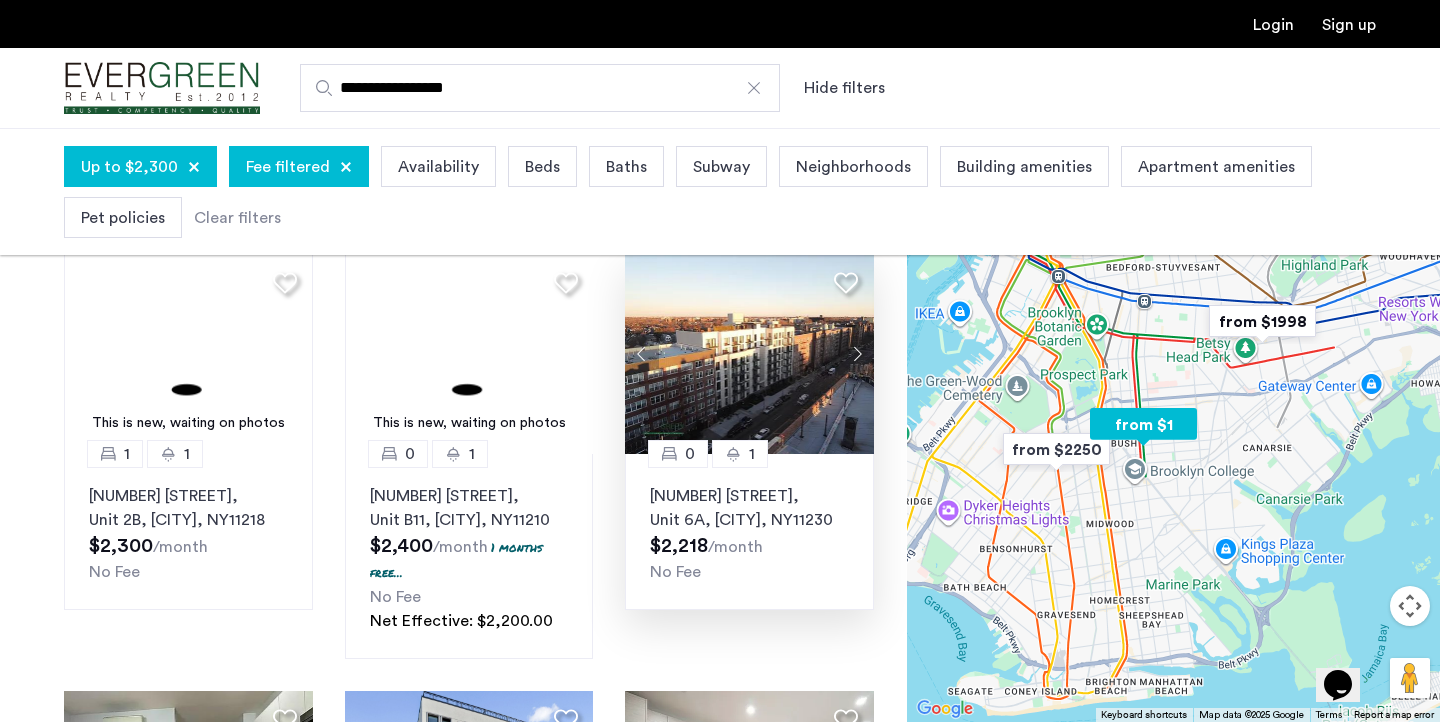 scroll, scrollTop: 514, scrollLeft: 0, axis: vertical 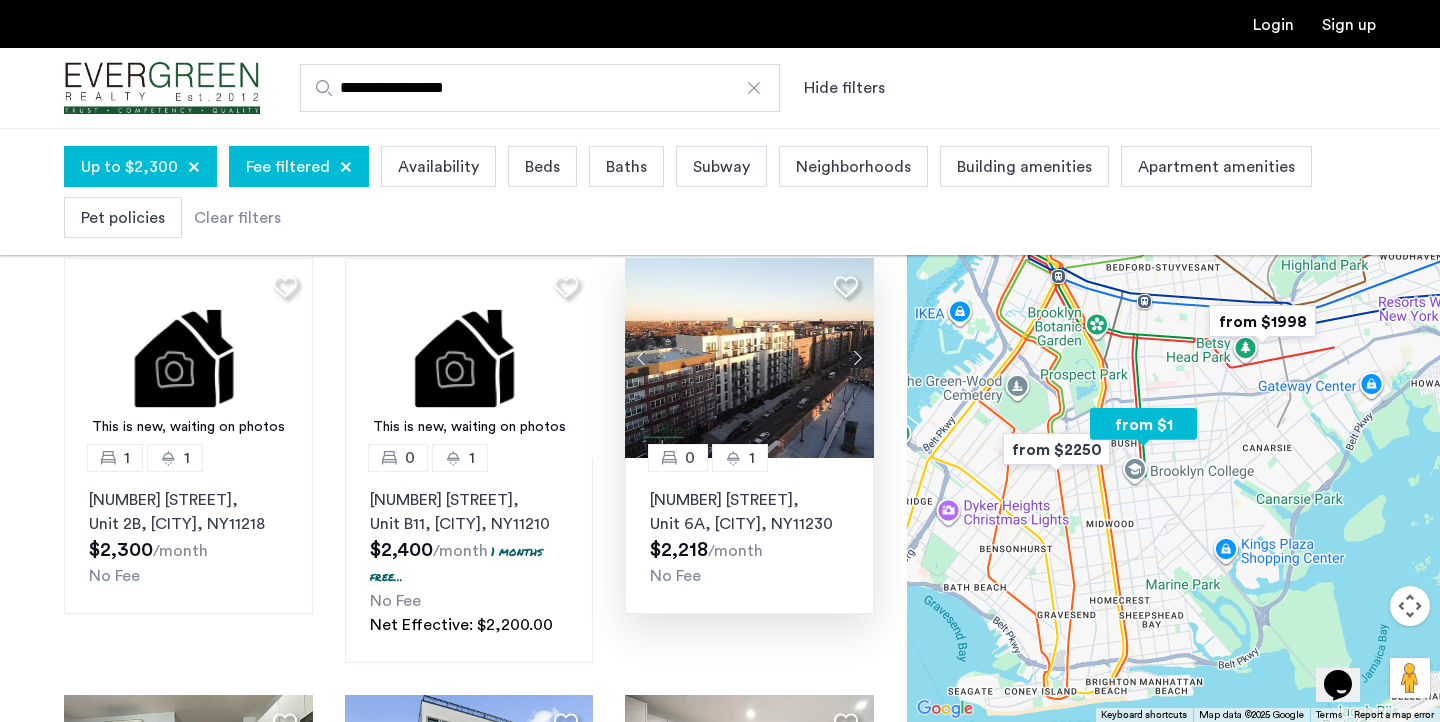 click 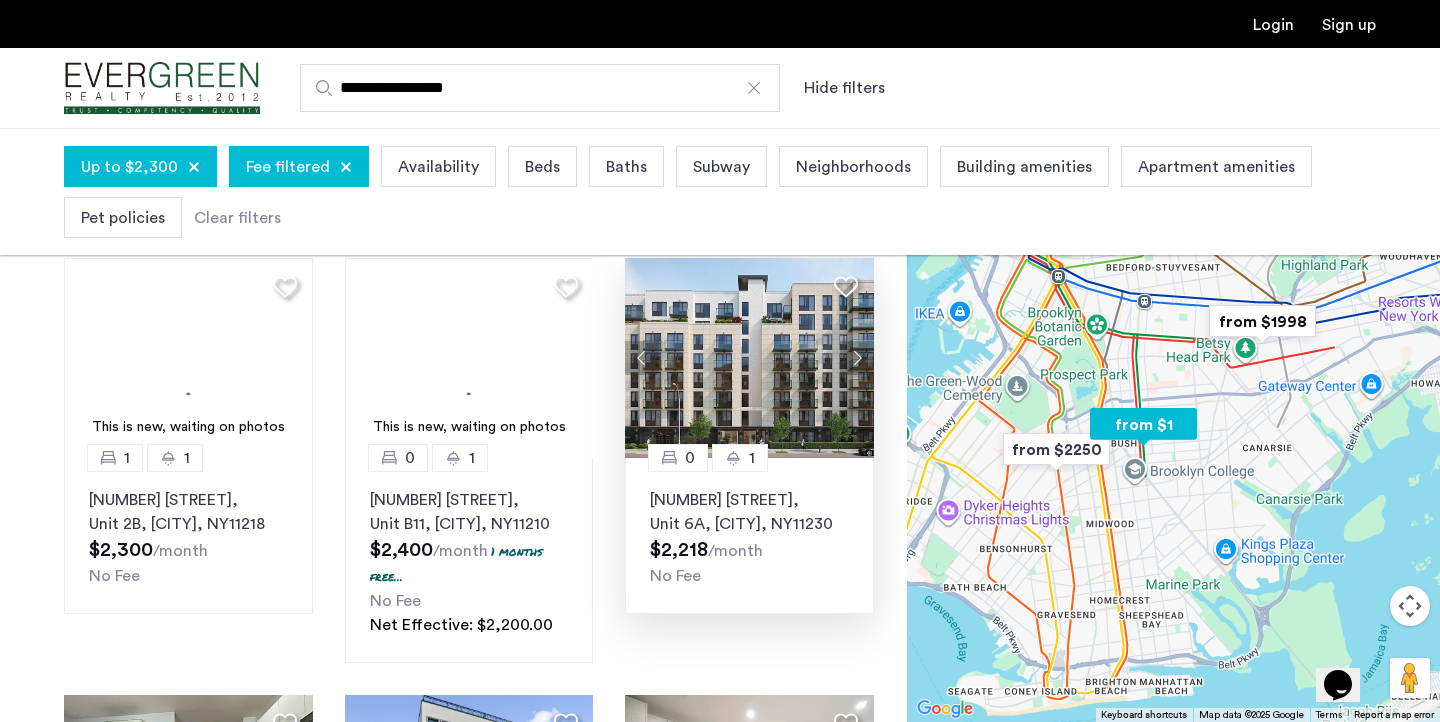 click 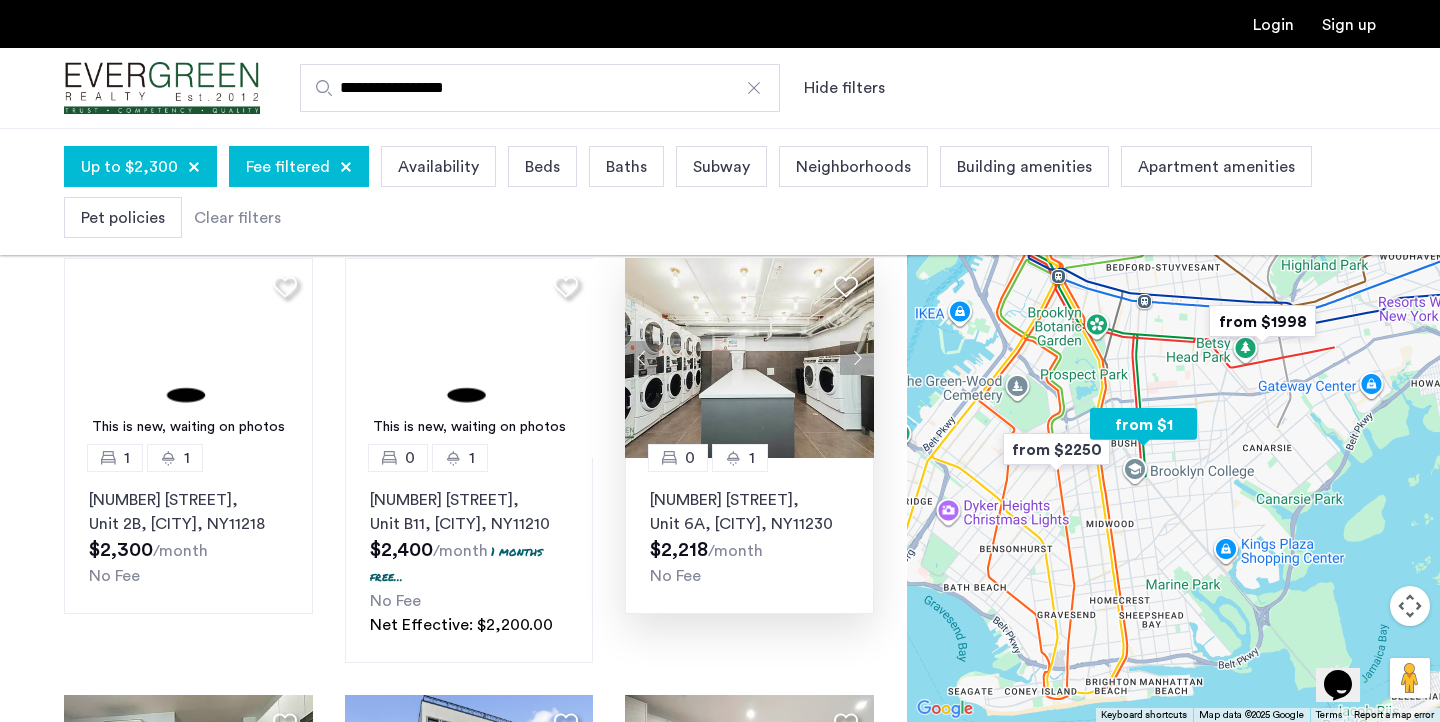 click 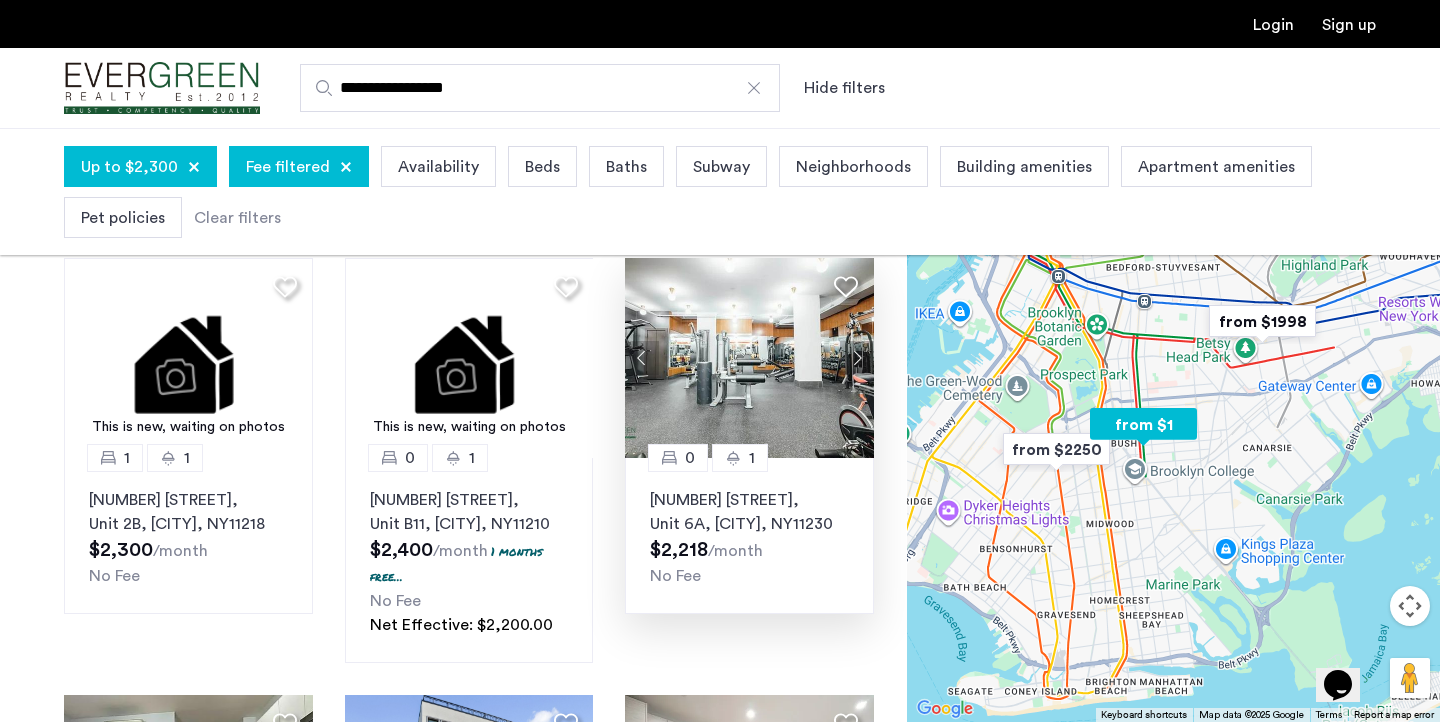 click 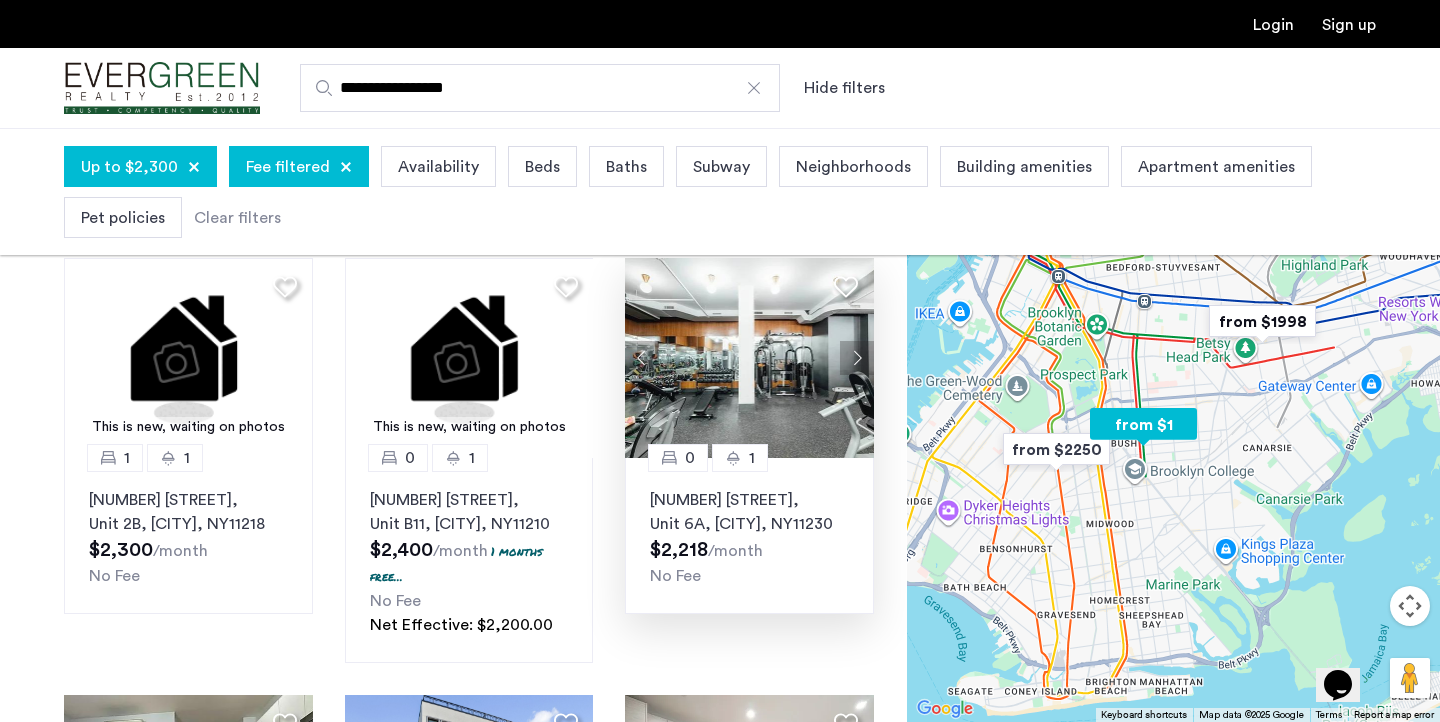 click 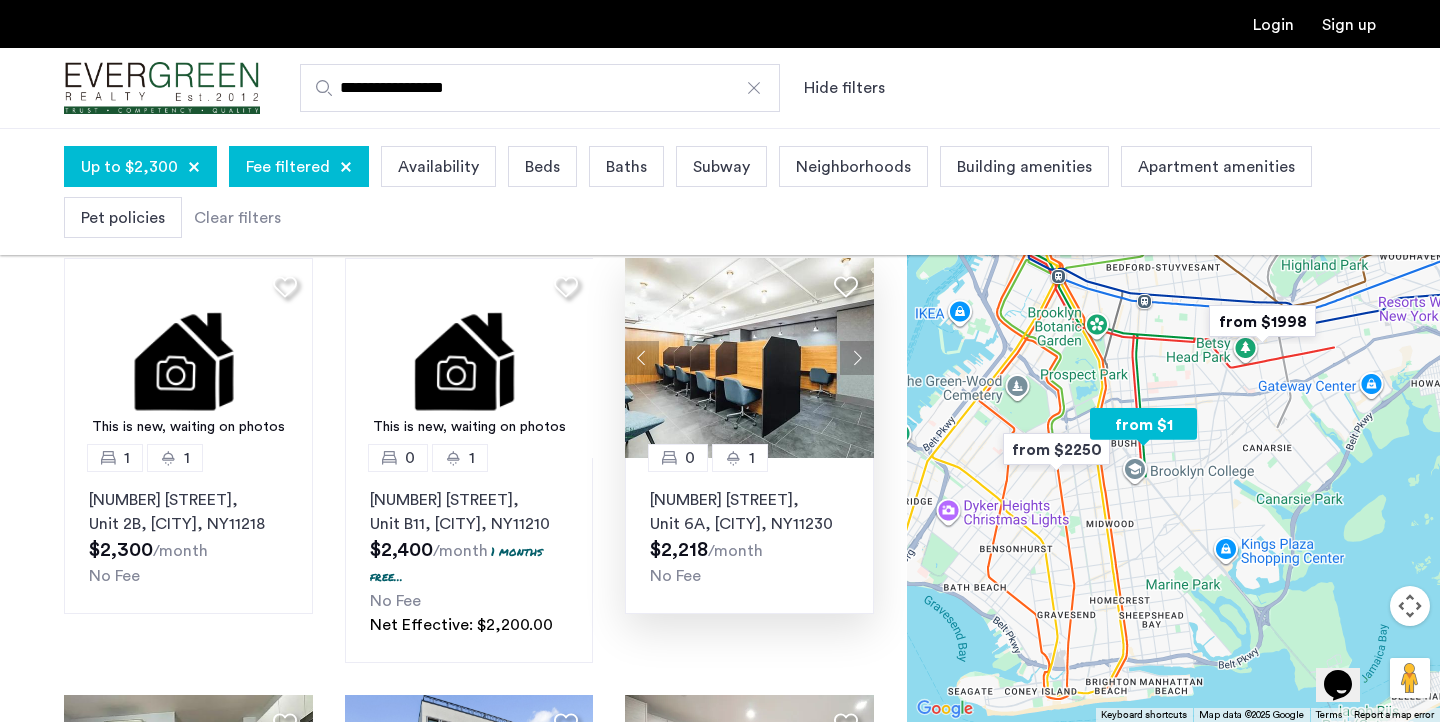 click 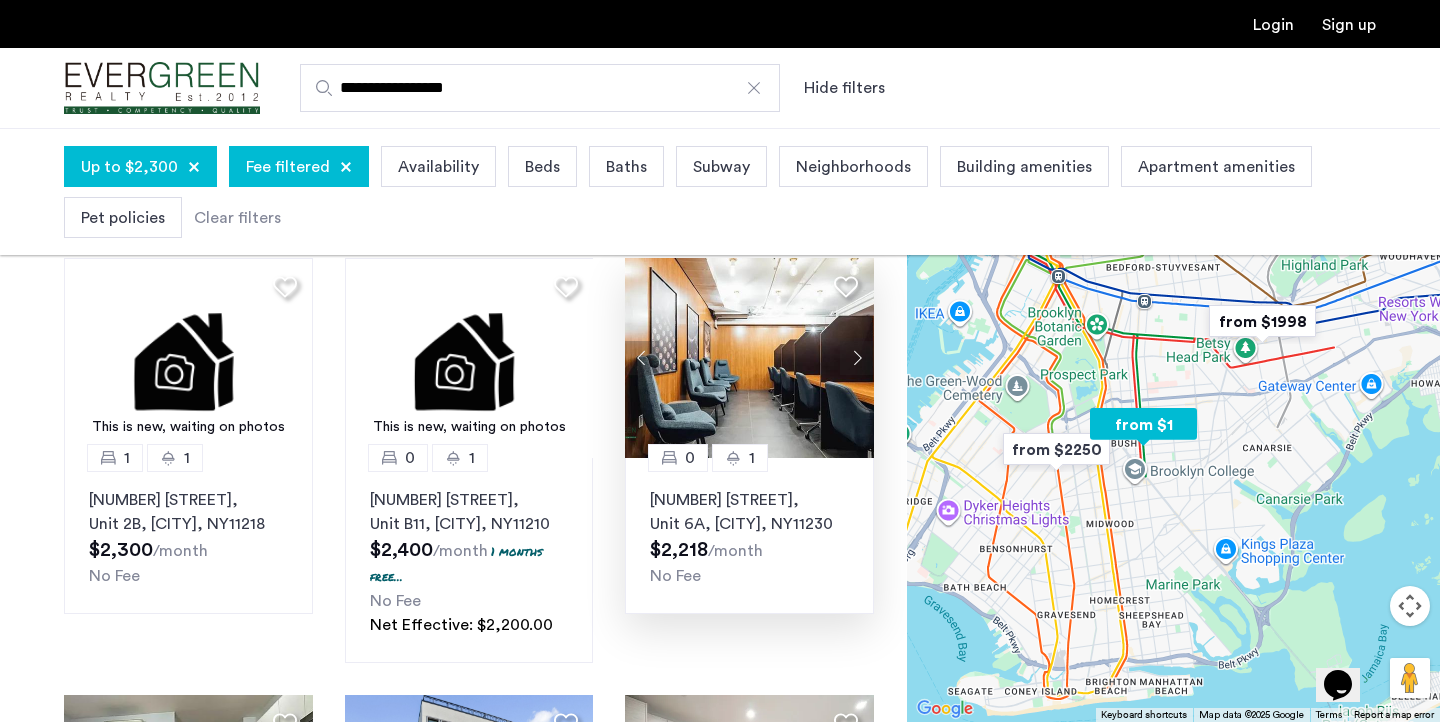 click 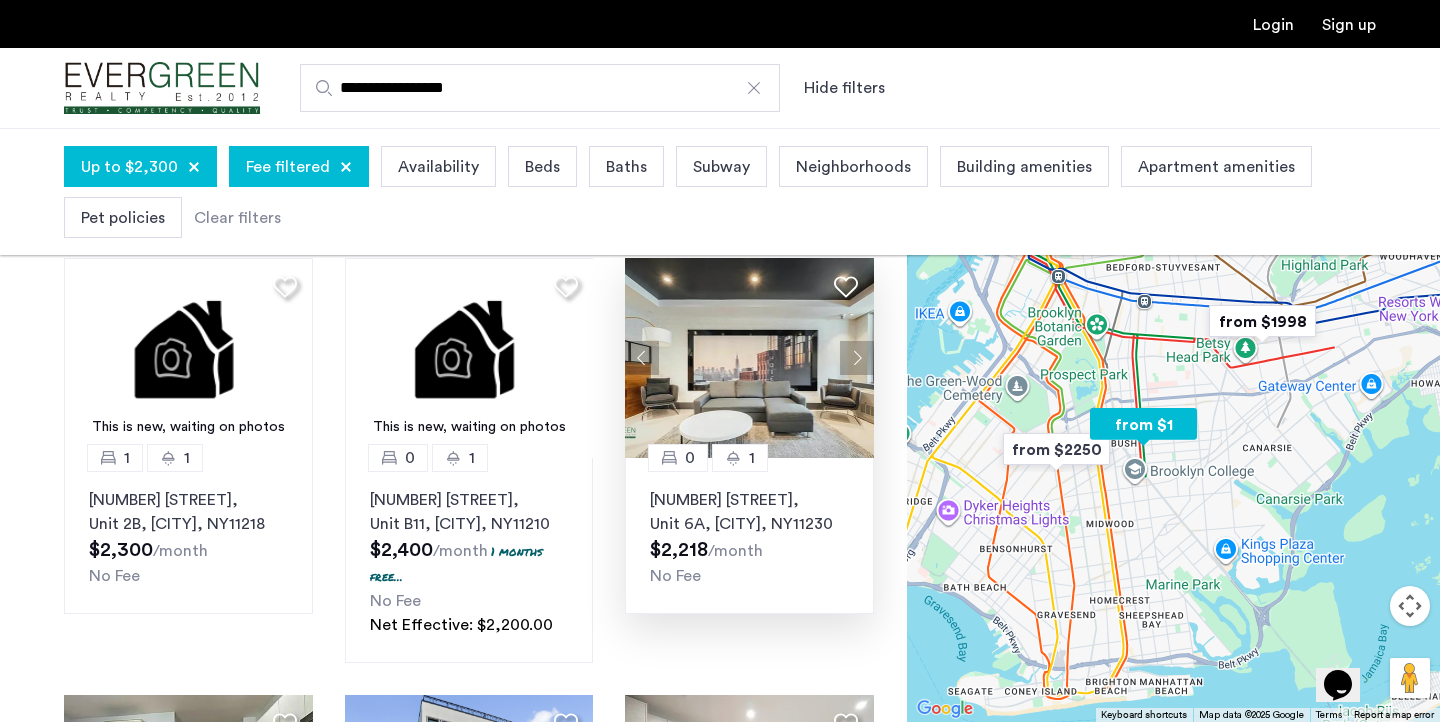 click 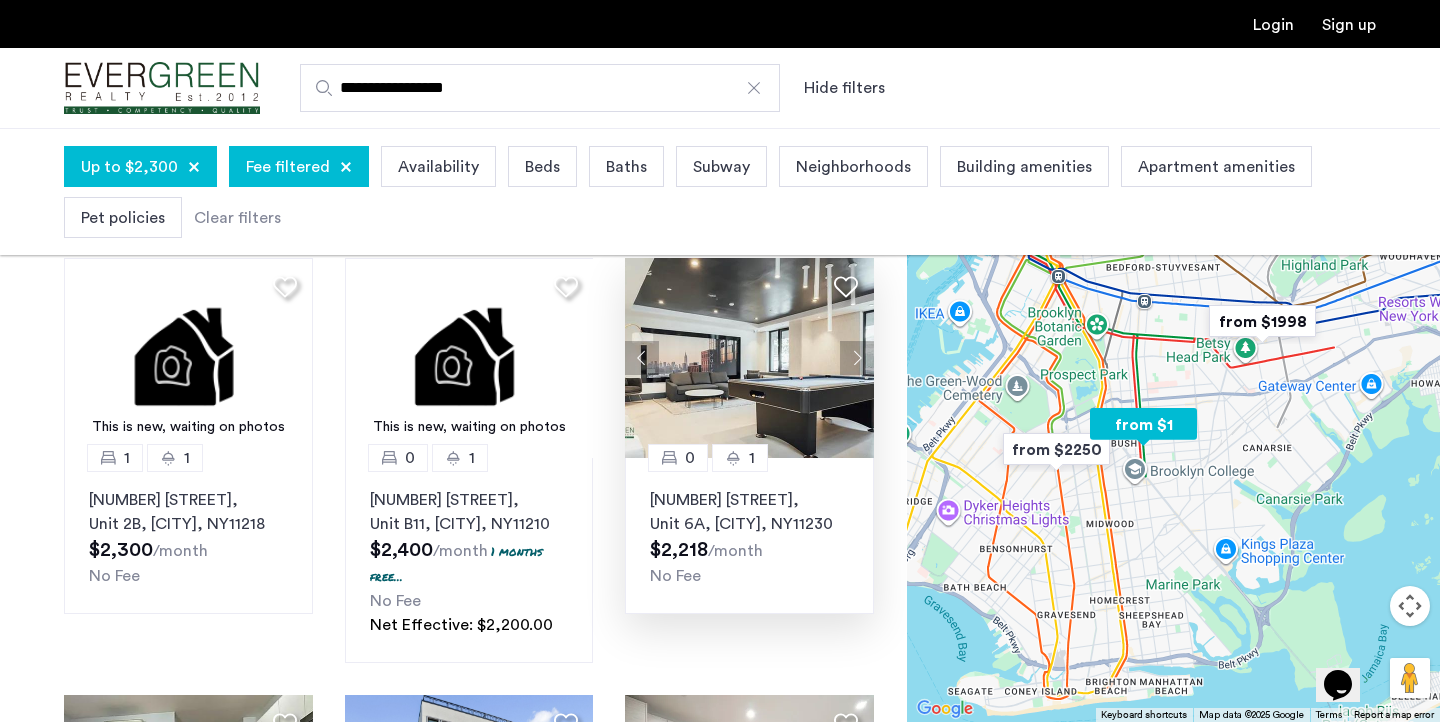 click 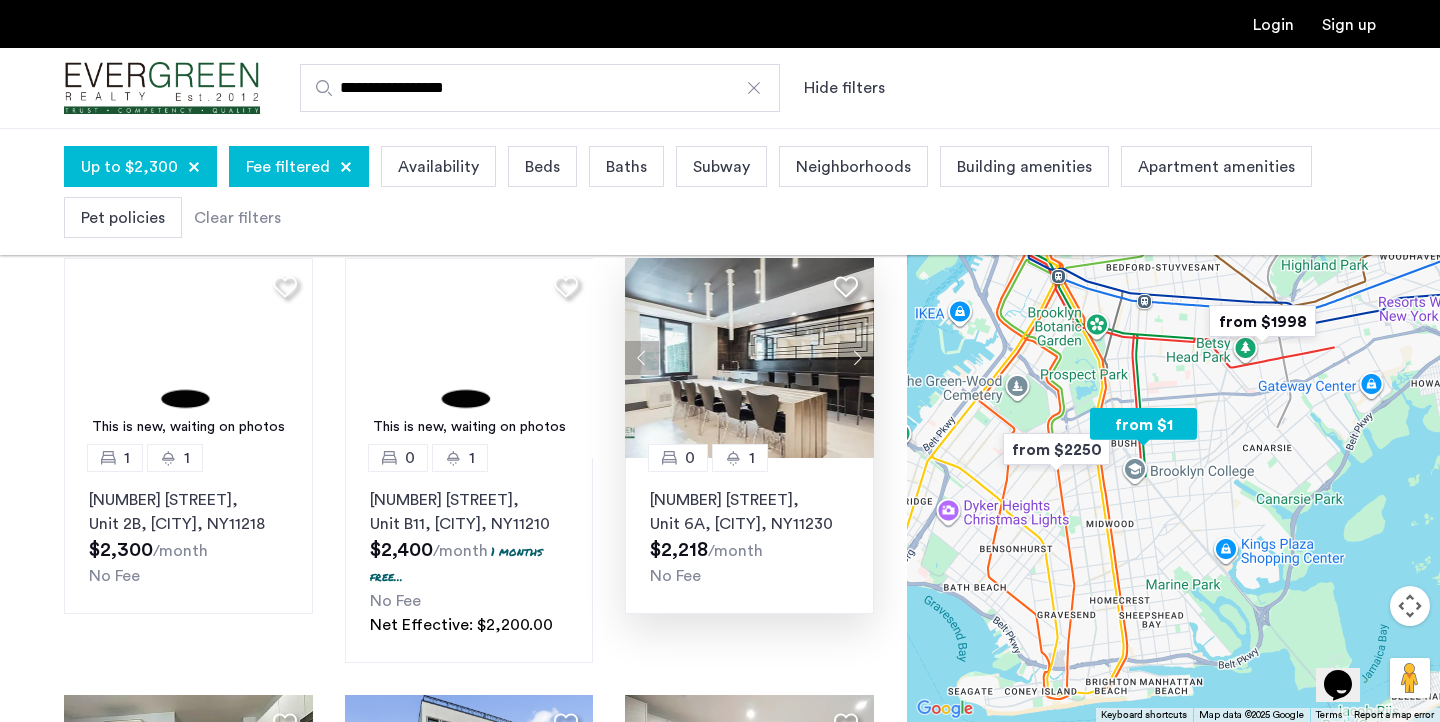 click 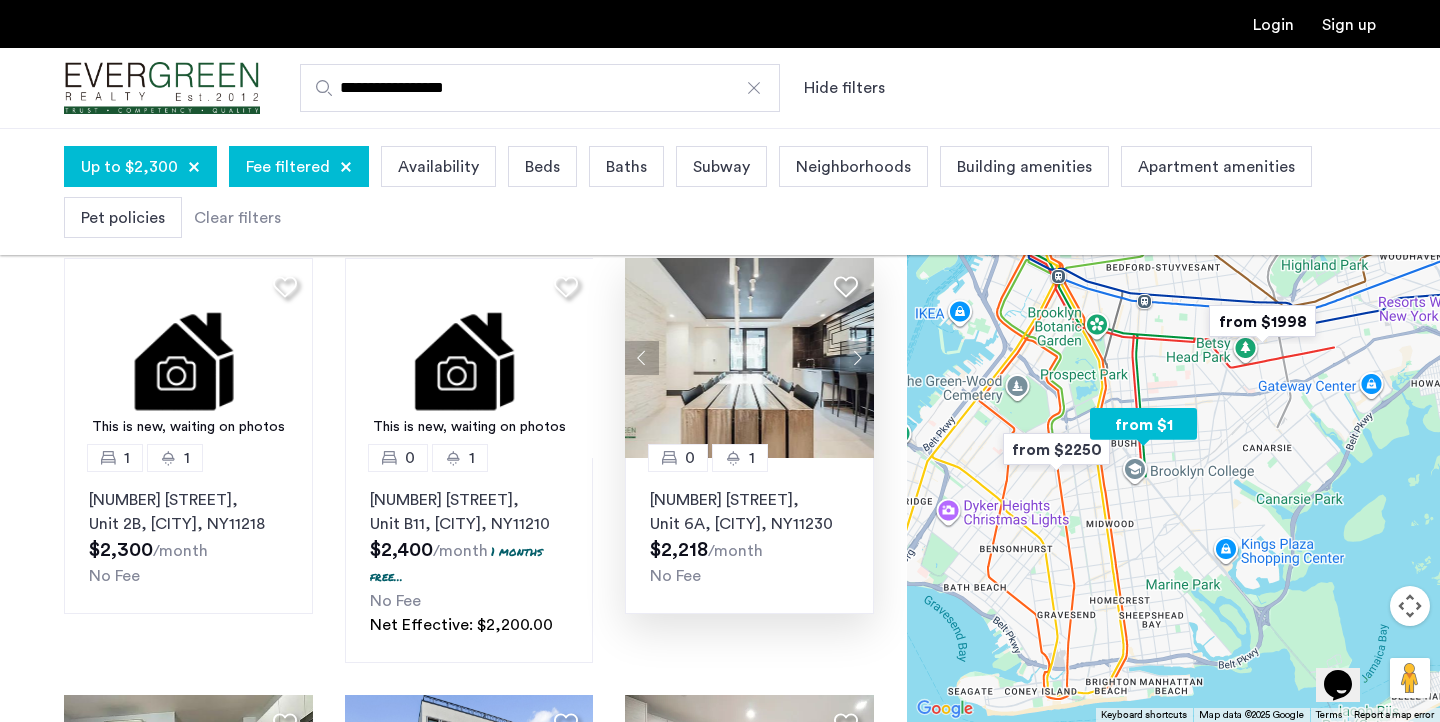 click 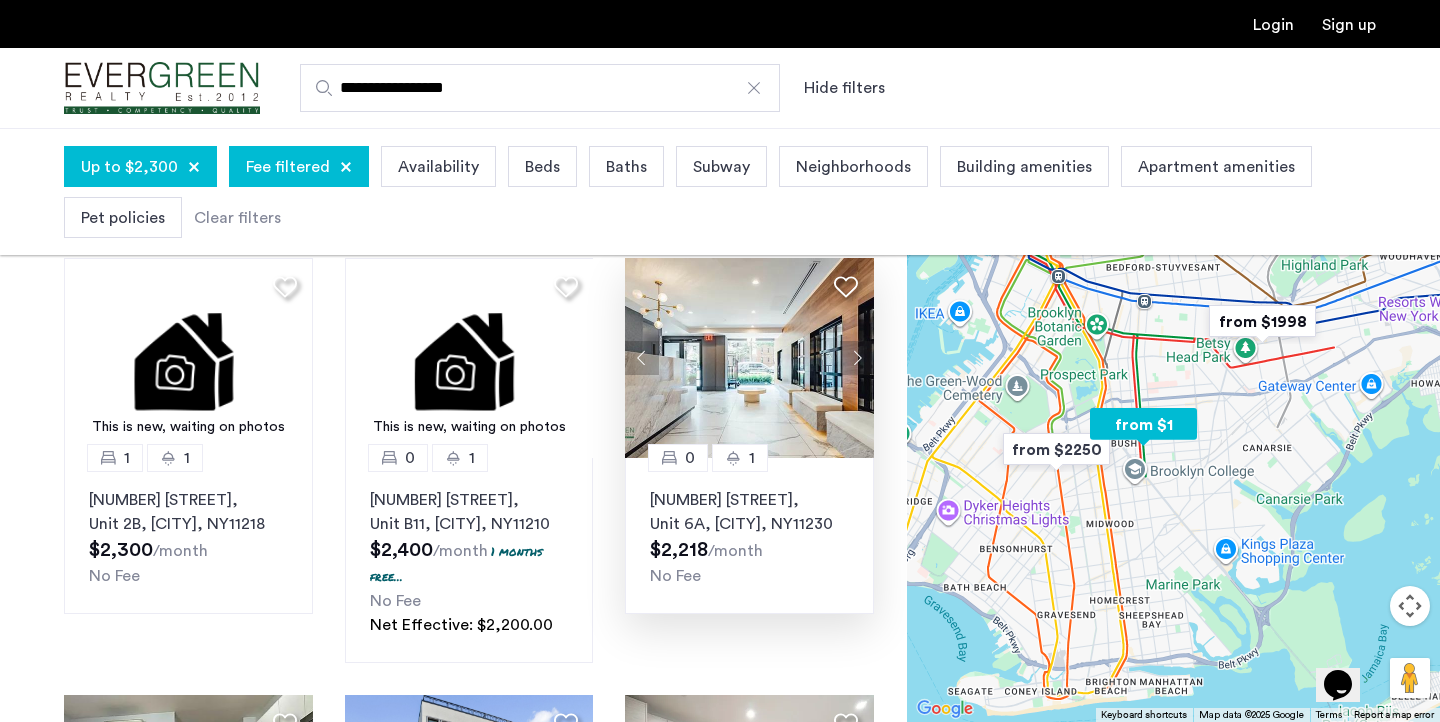 click 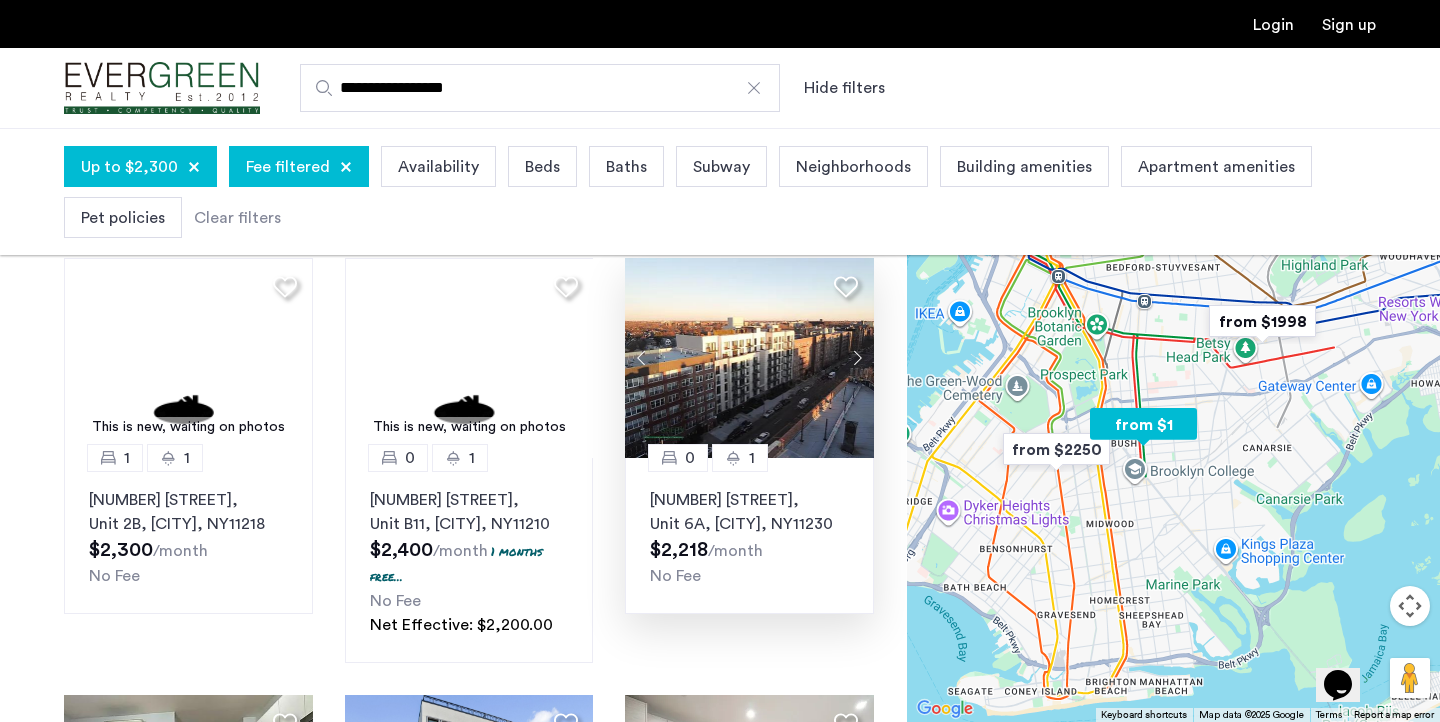 click 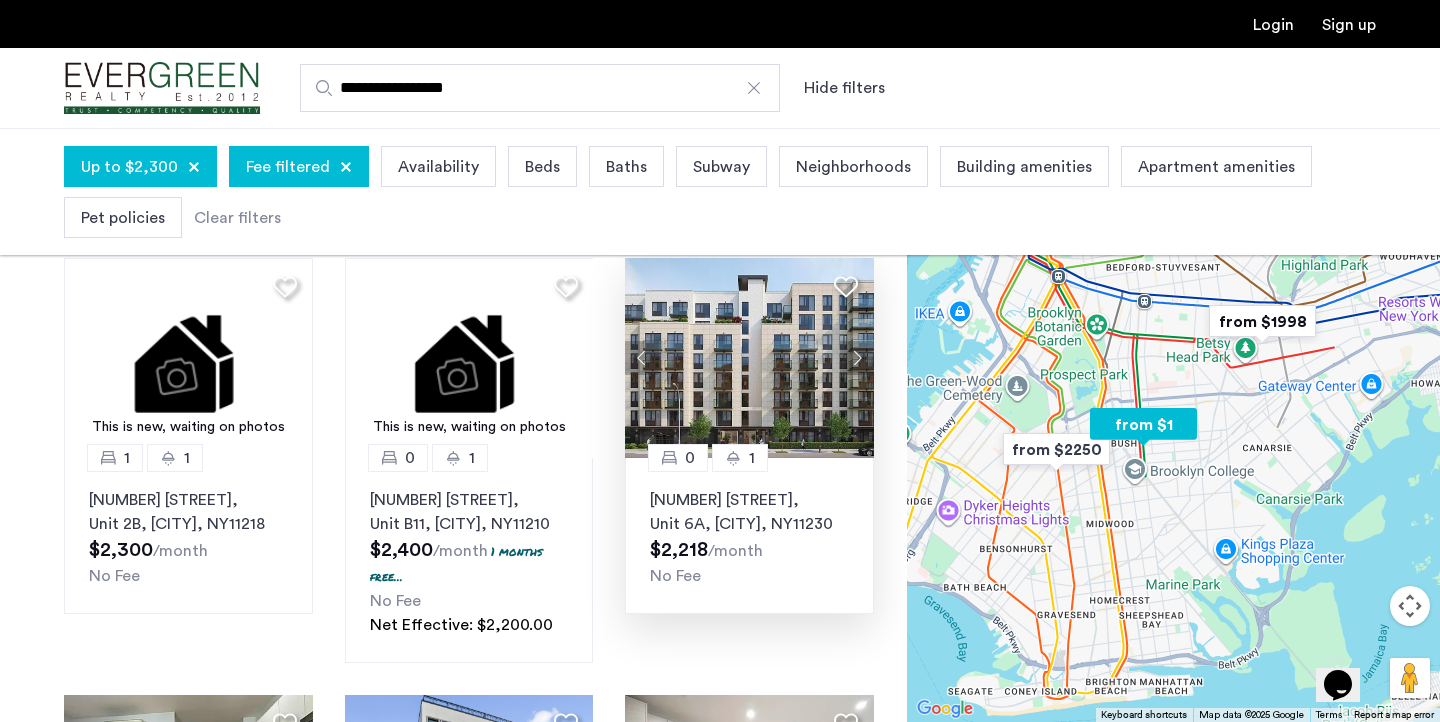 click on "1825 Ocean Avenue, Unit 6A, Brooklyn , NY  11230" 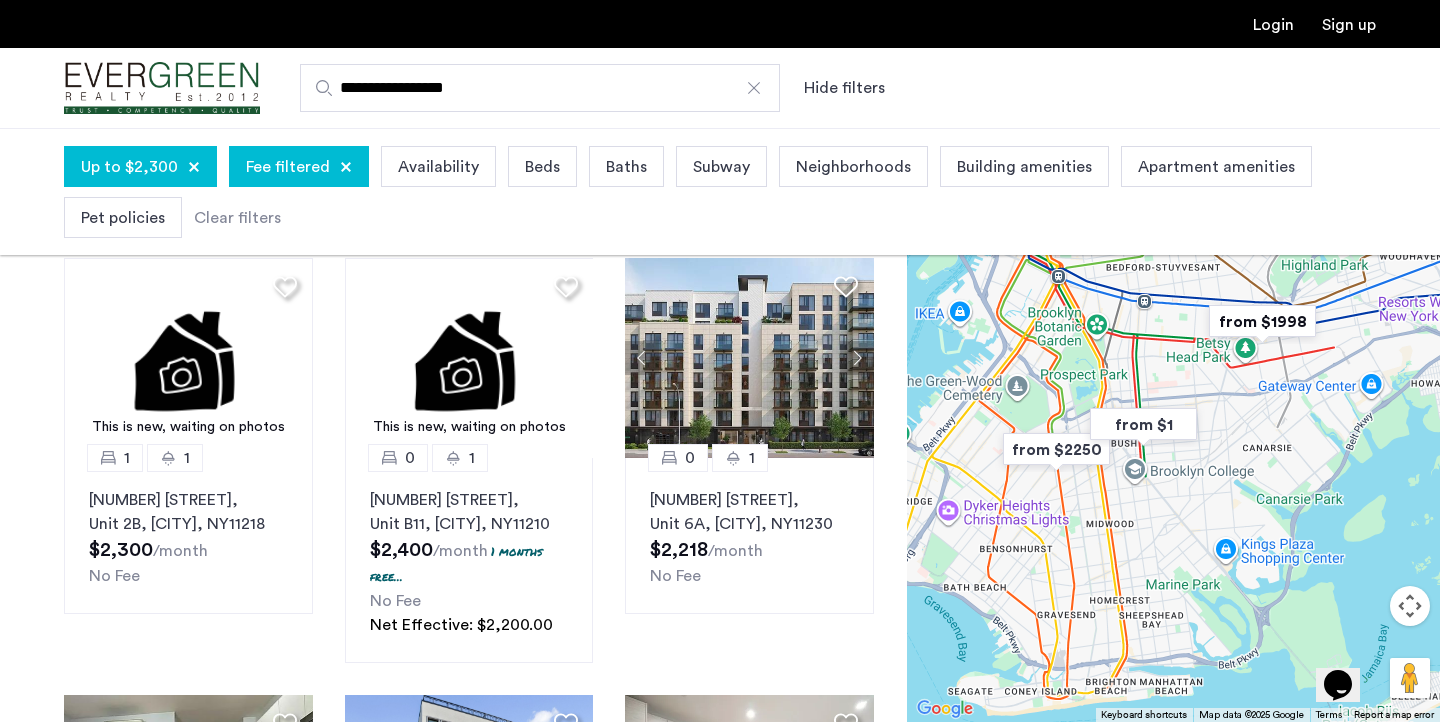 click on "Beds" at bounding box center (542, 166) 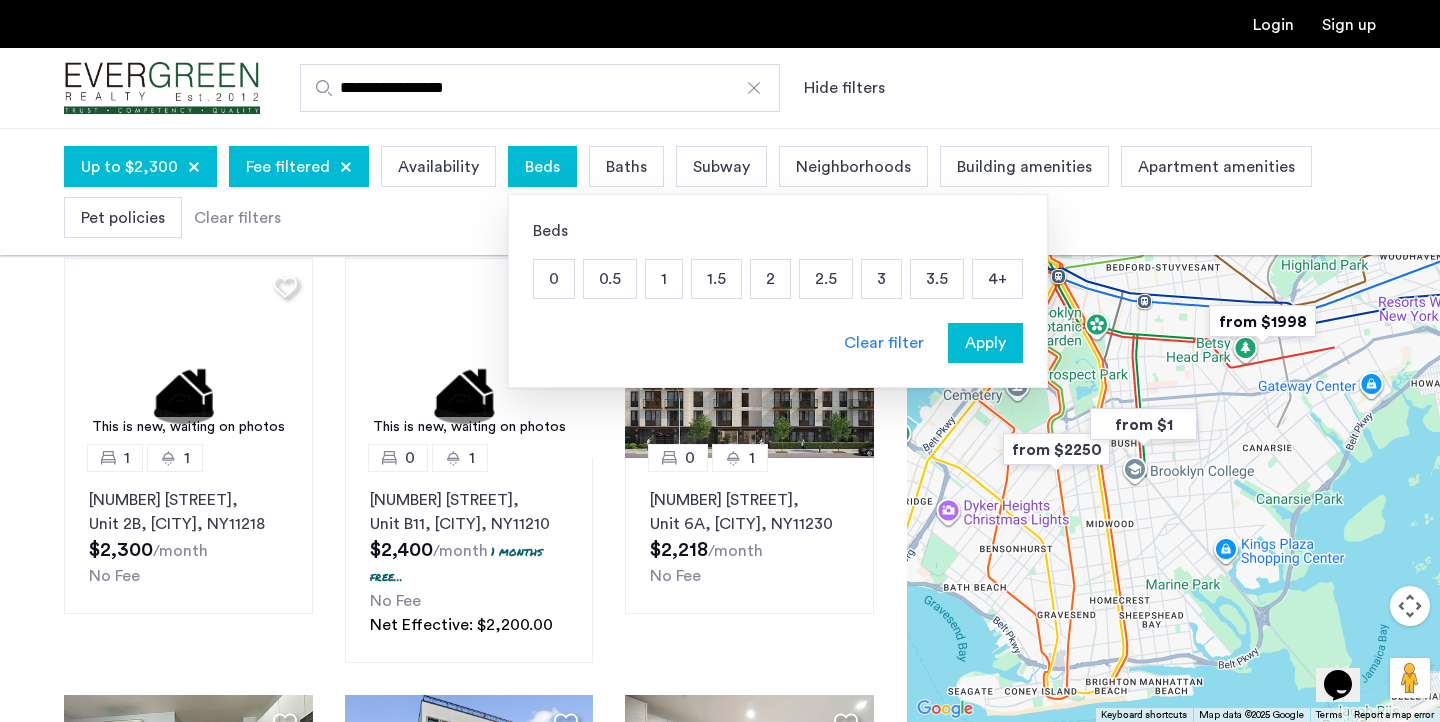 click on "**********" at bounding box center [720, 88] 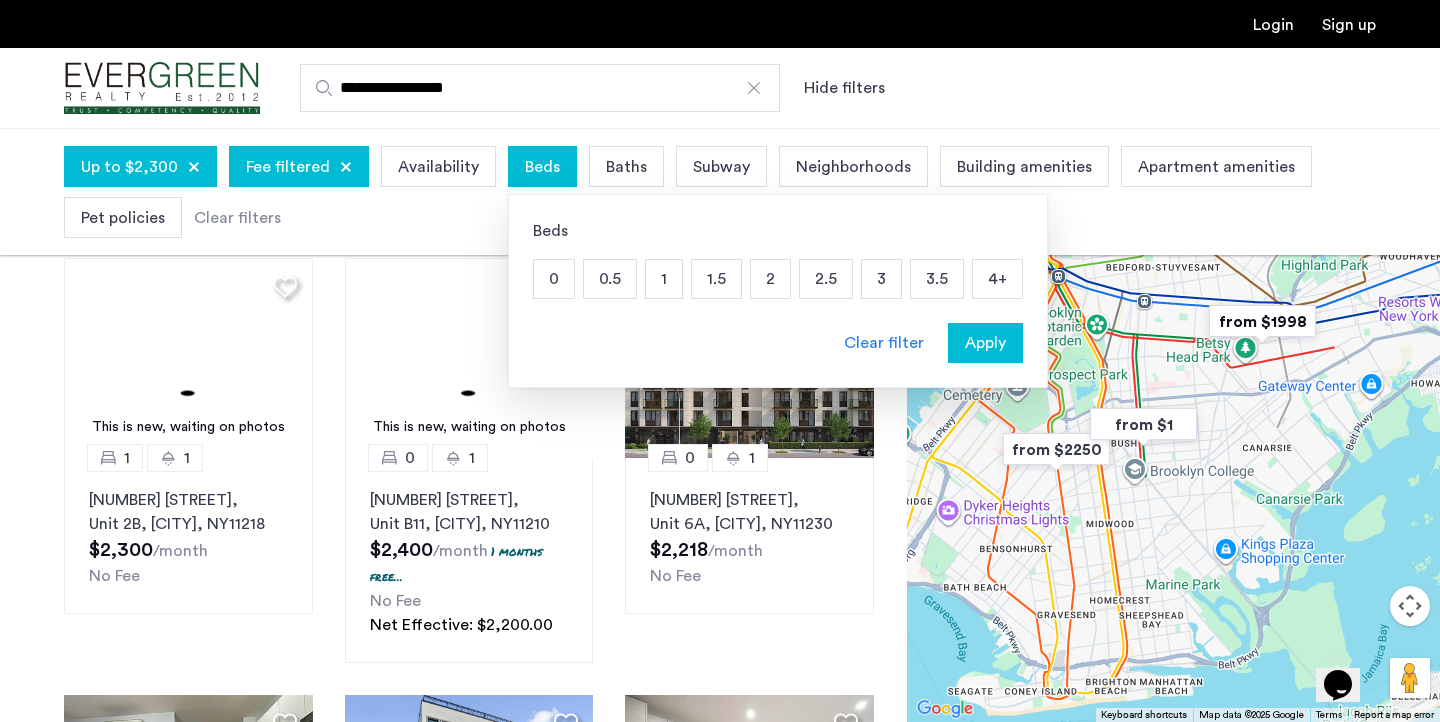scroll, scrollTop: 0, scrollLeft: 0, axis: both 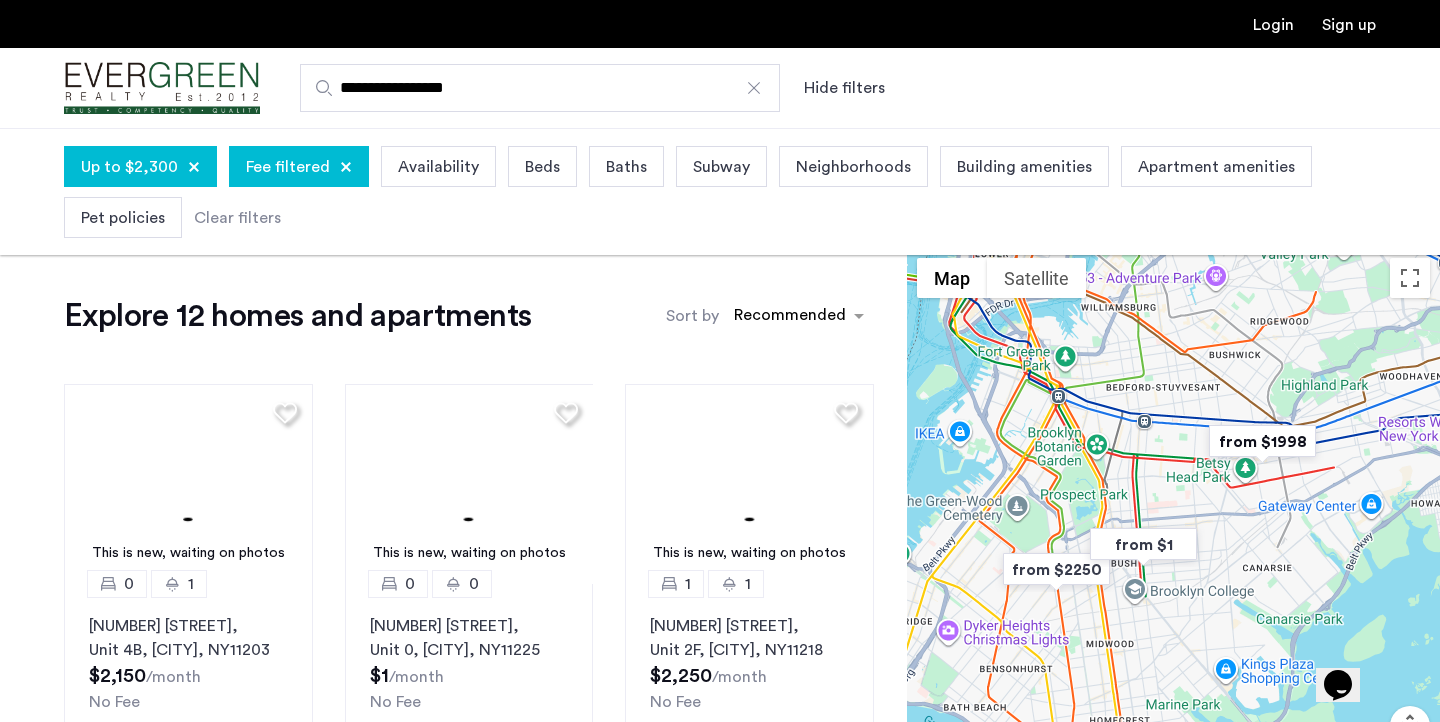 click on "Apartment amenities" at bounding box center (1216, 167) 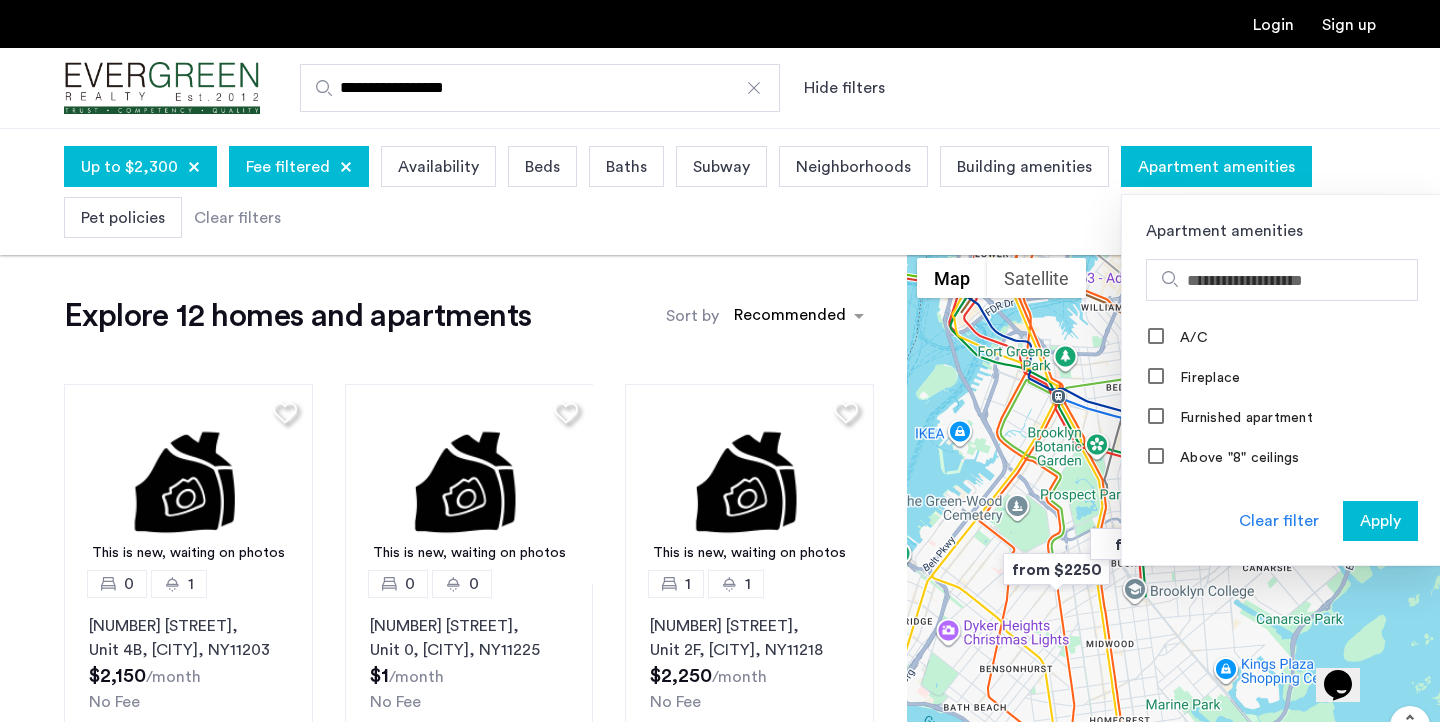 click on "**********" at bounding box center (818, 88) 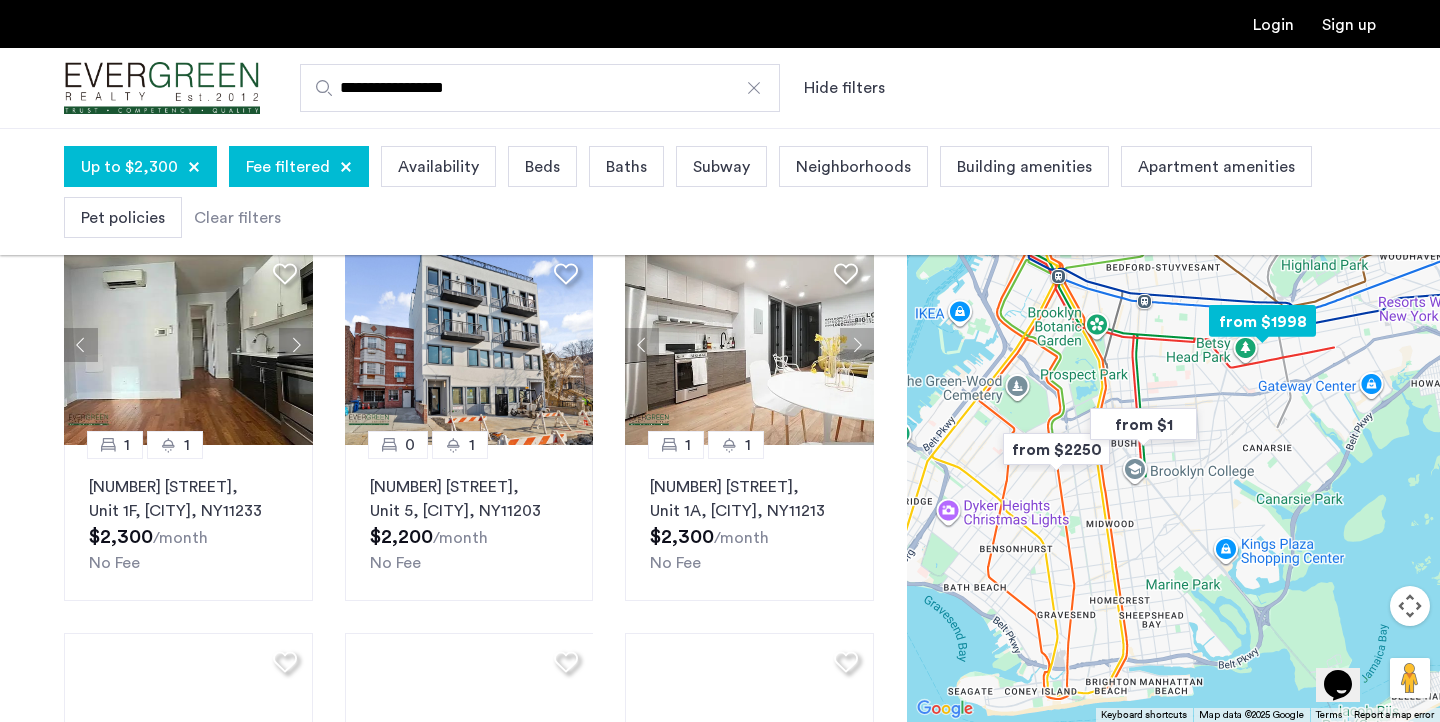 scroll, scrollTop: 953, scrollLeft: 0, axis: vertical 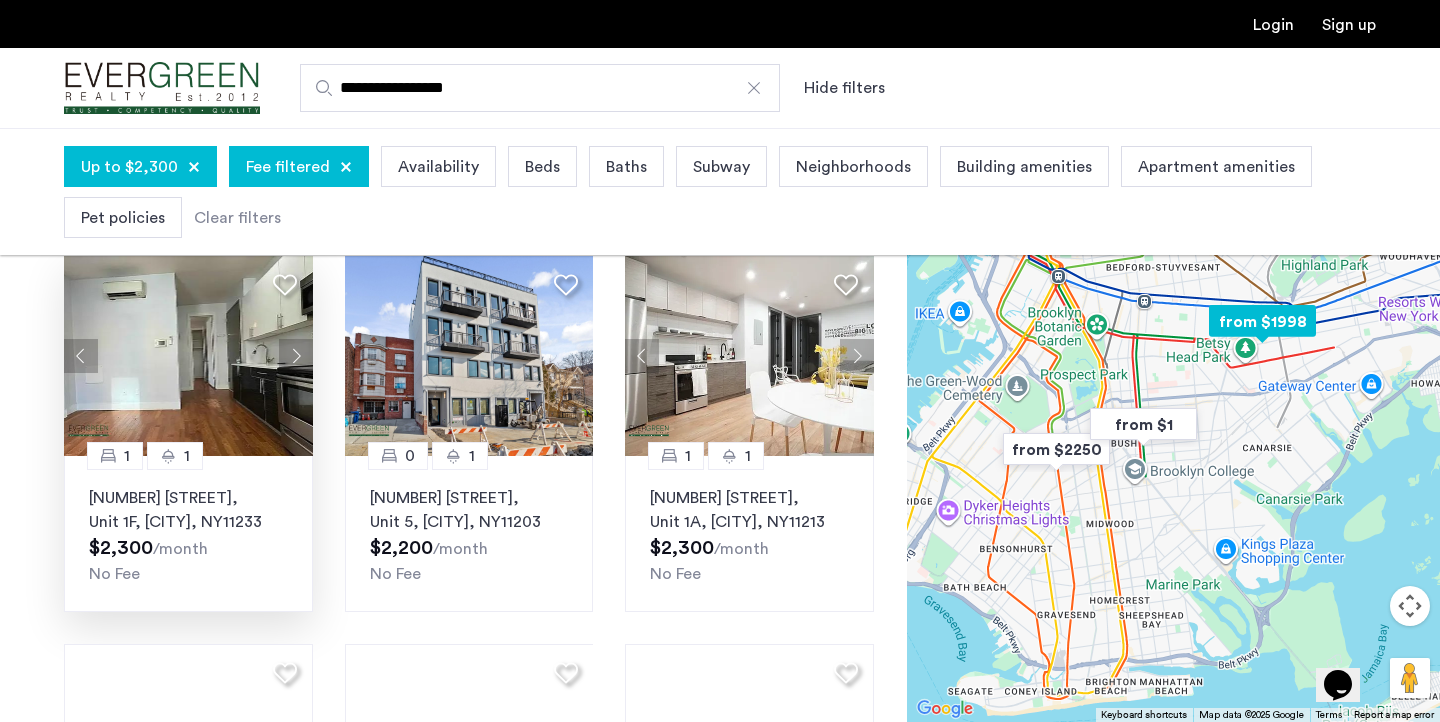click 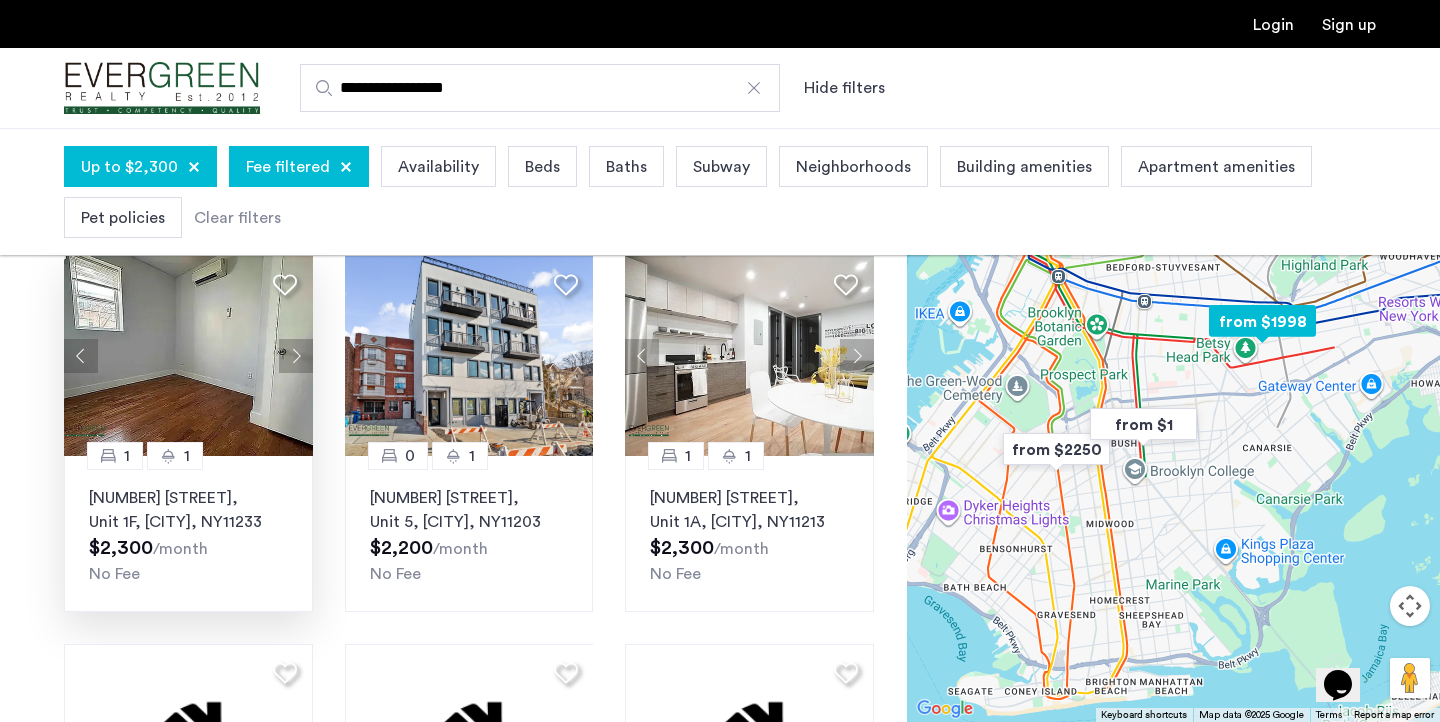 click 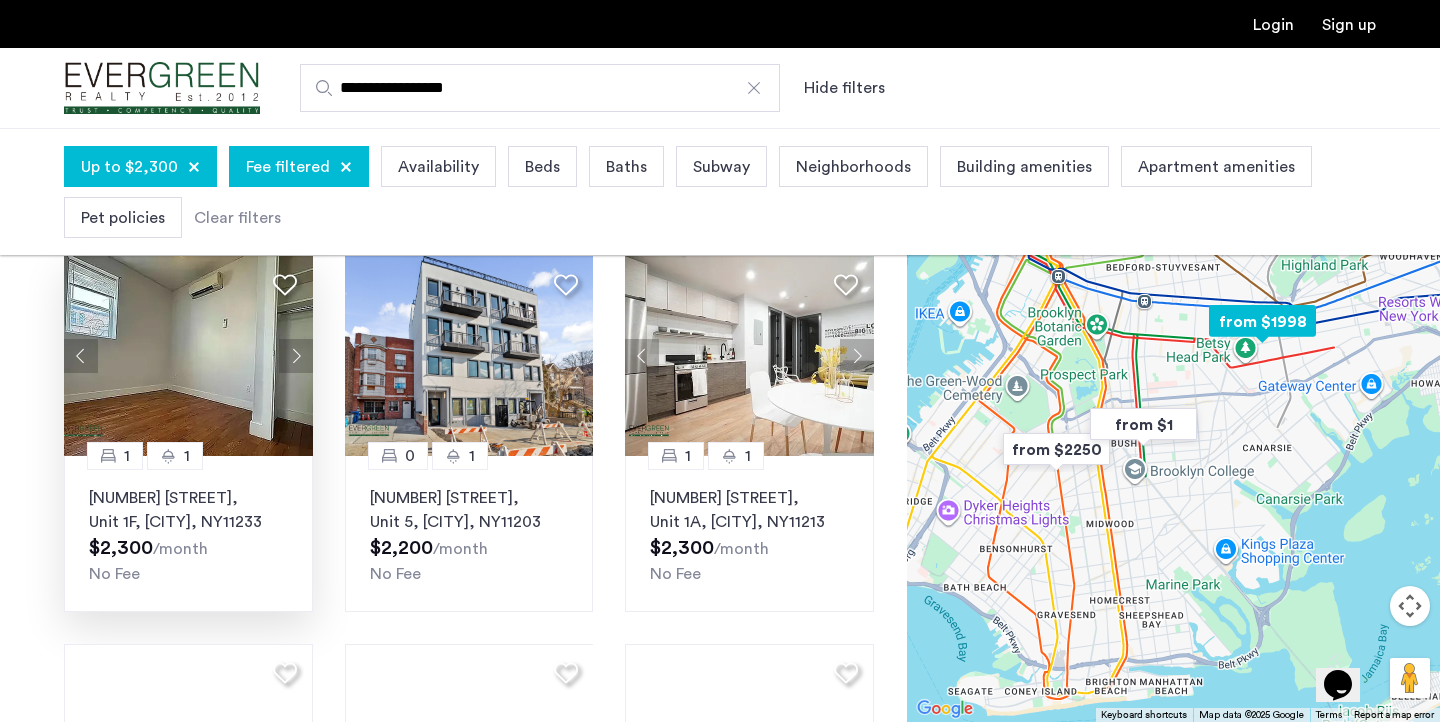 click 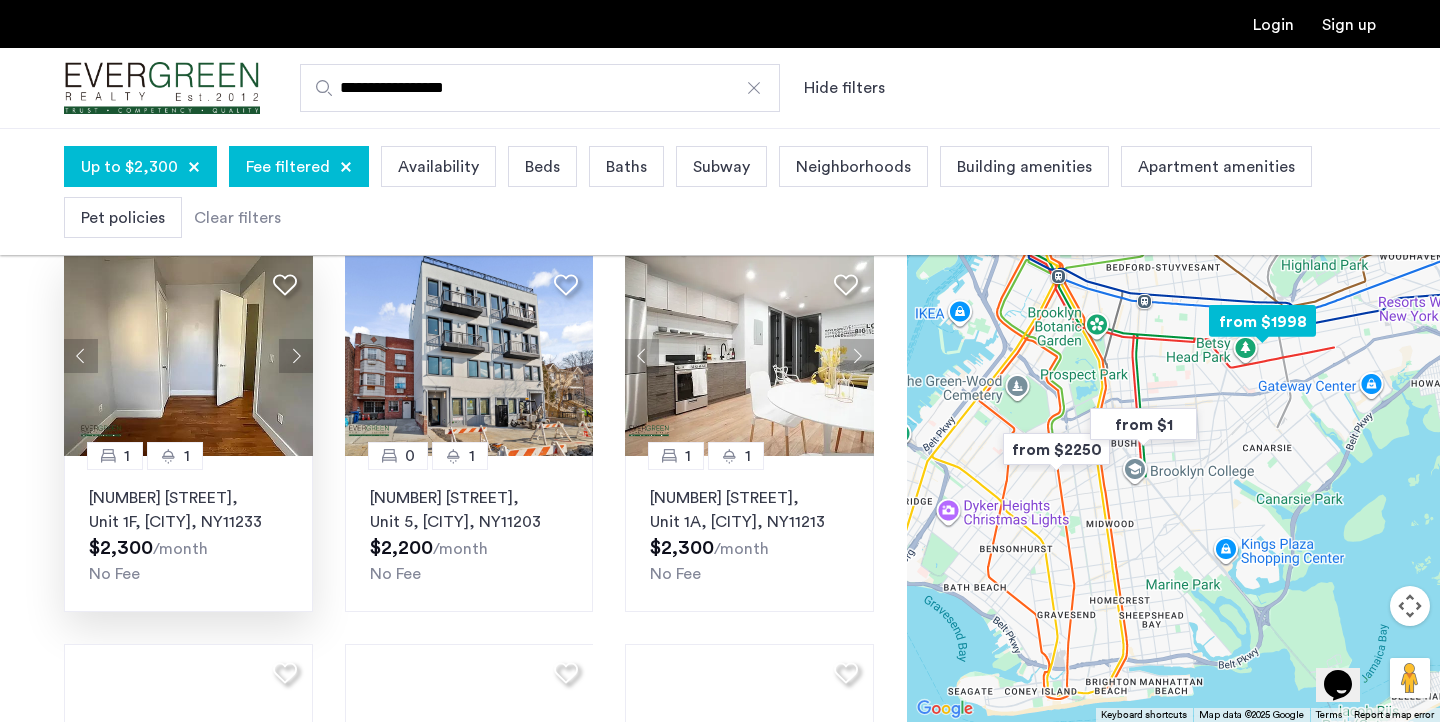 click 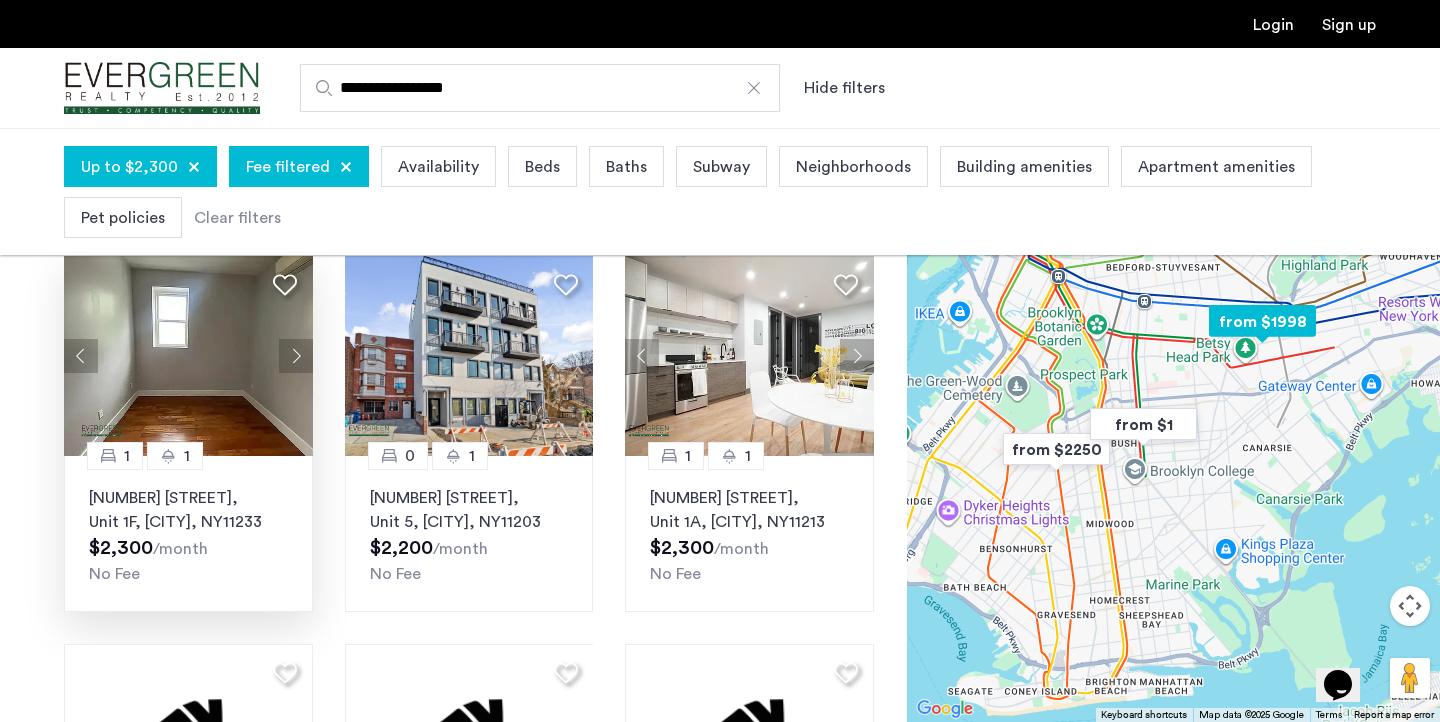 click 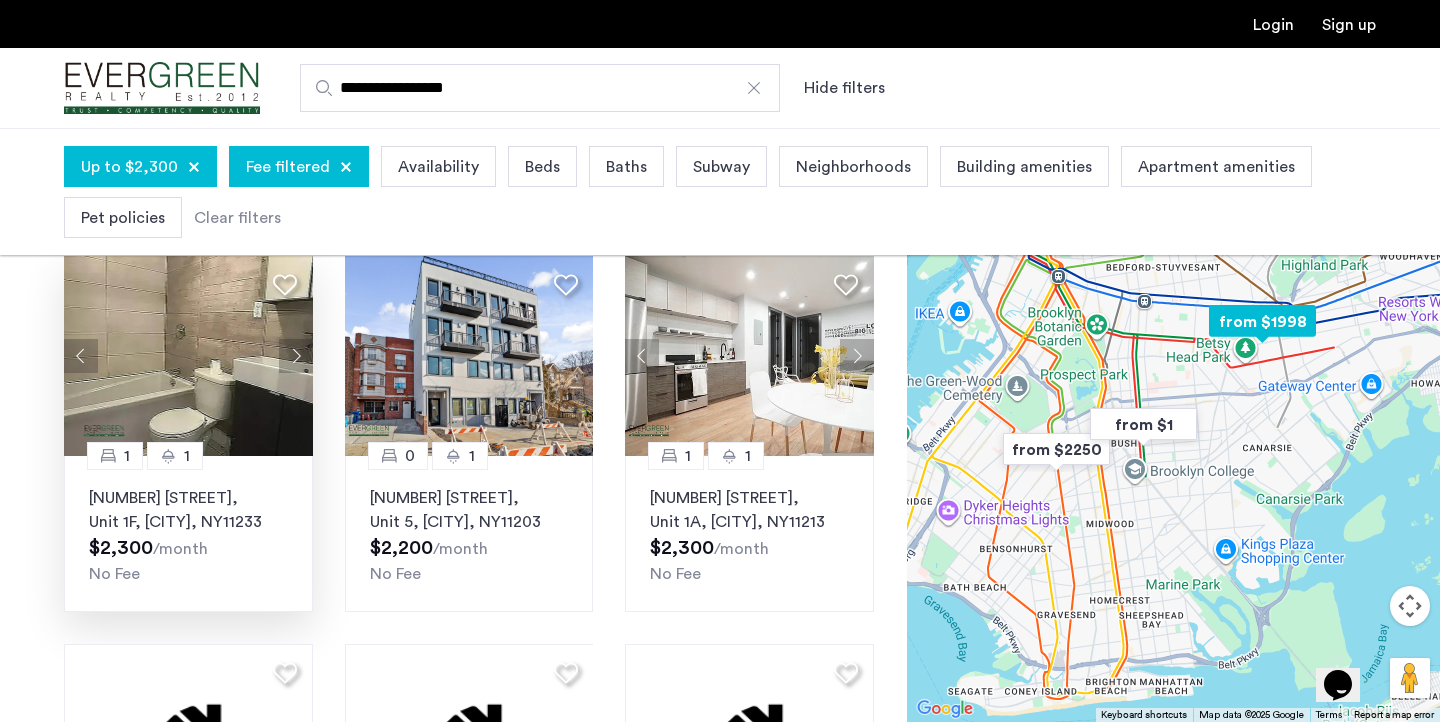 click 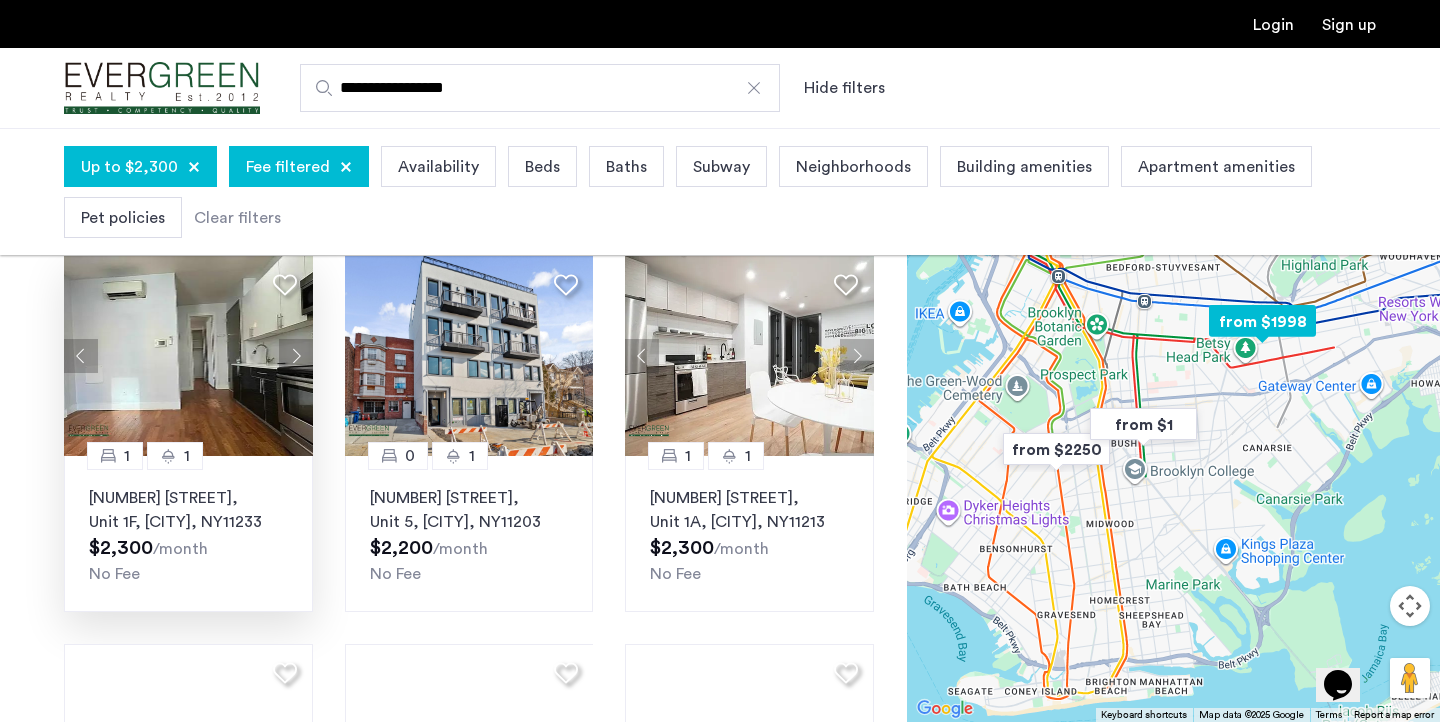 click 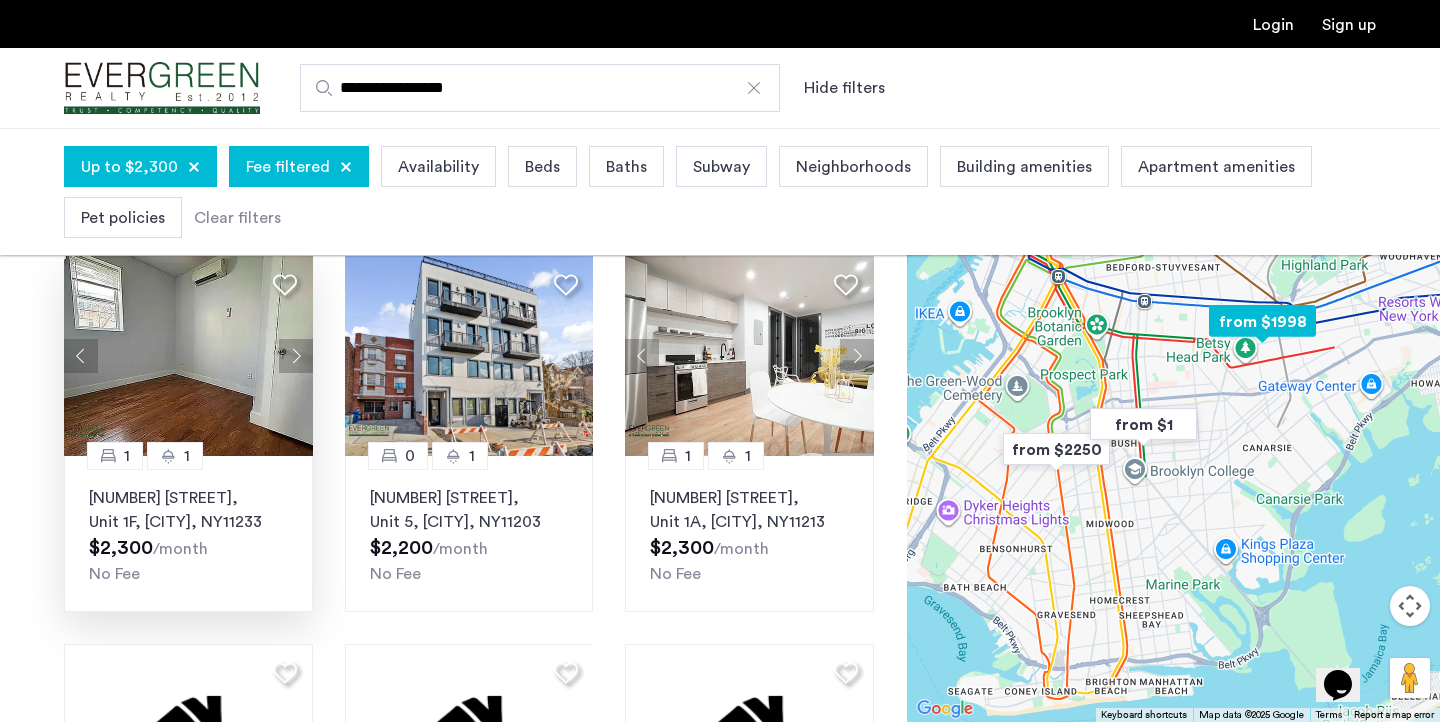 click on "2372 Pacific Street, Unit 1F, Brooklyn , NY  11233" 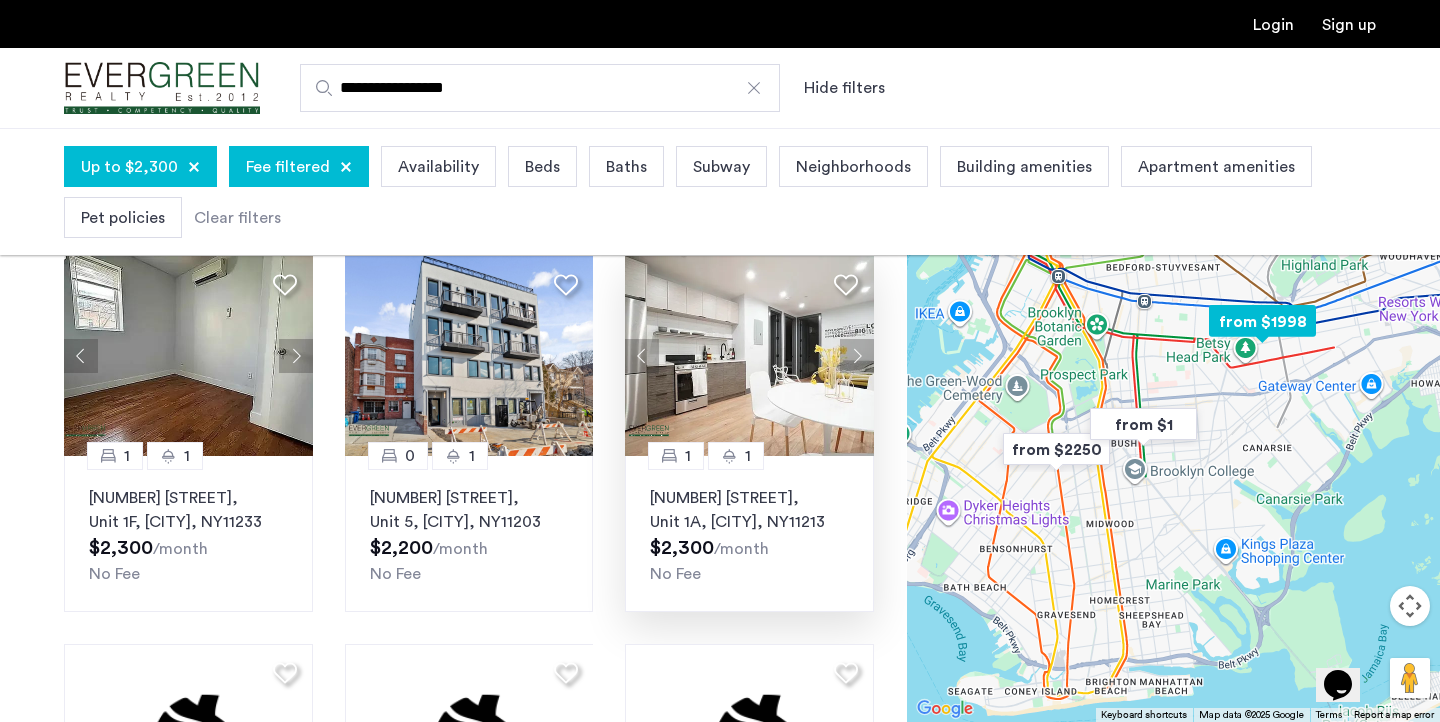 click 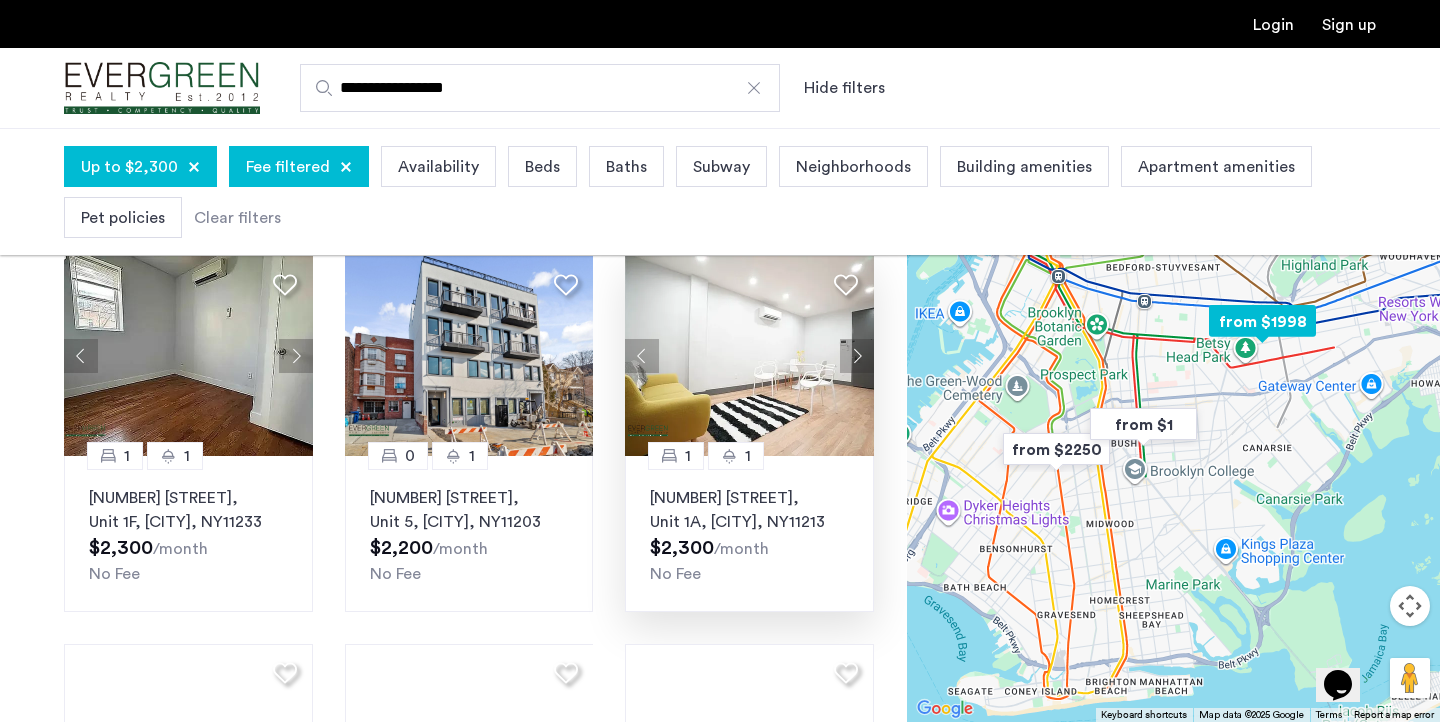 click 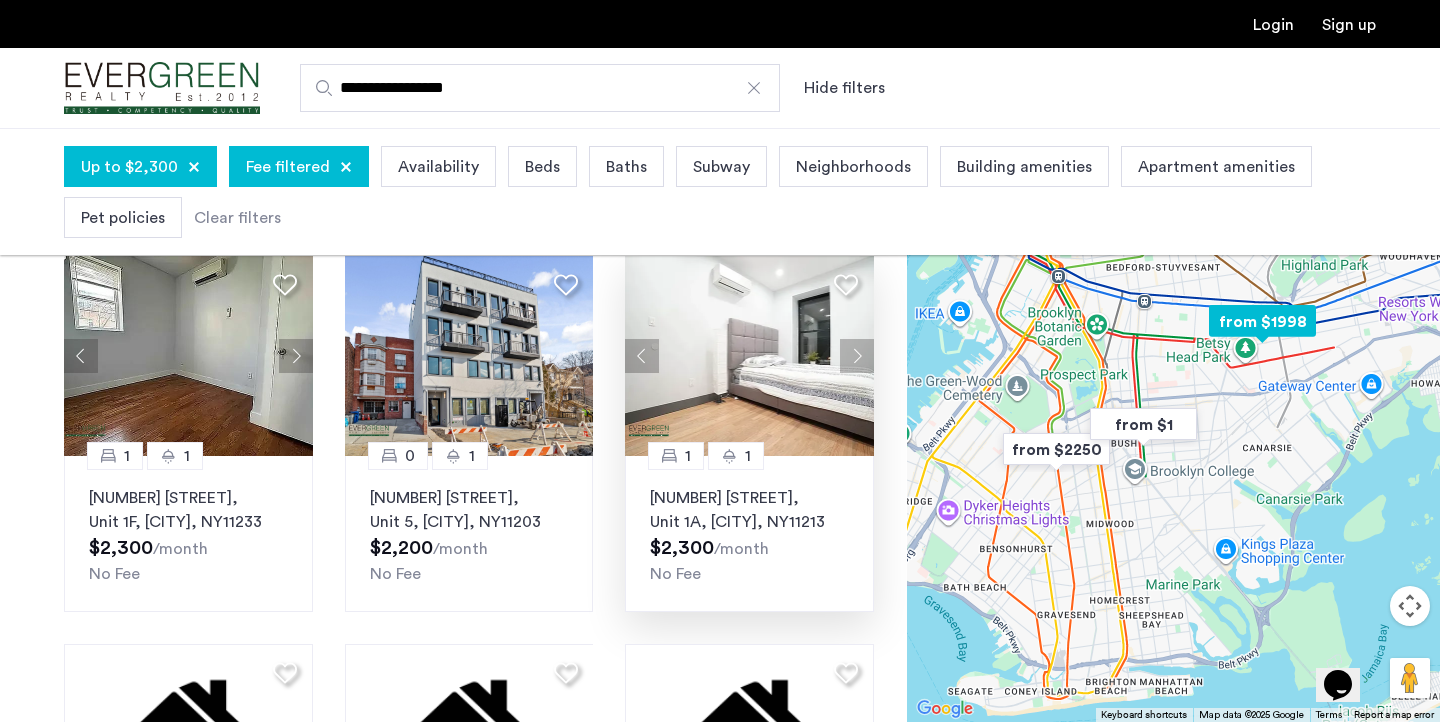click 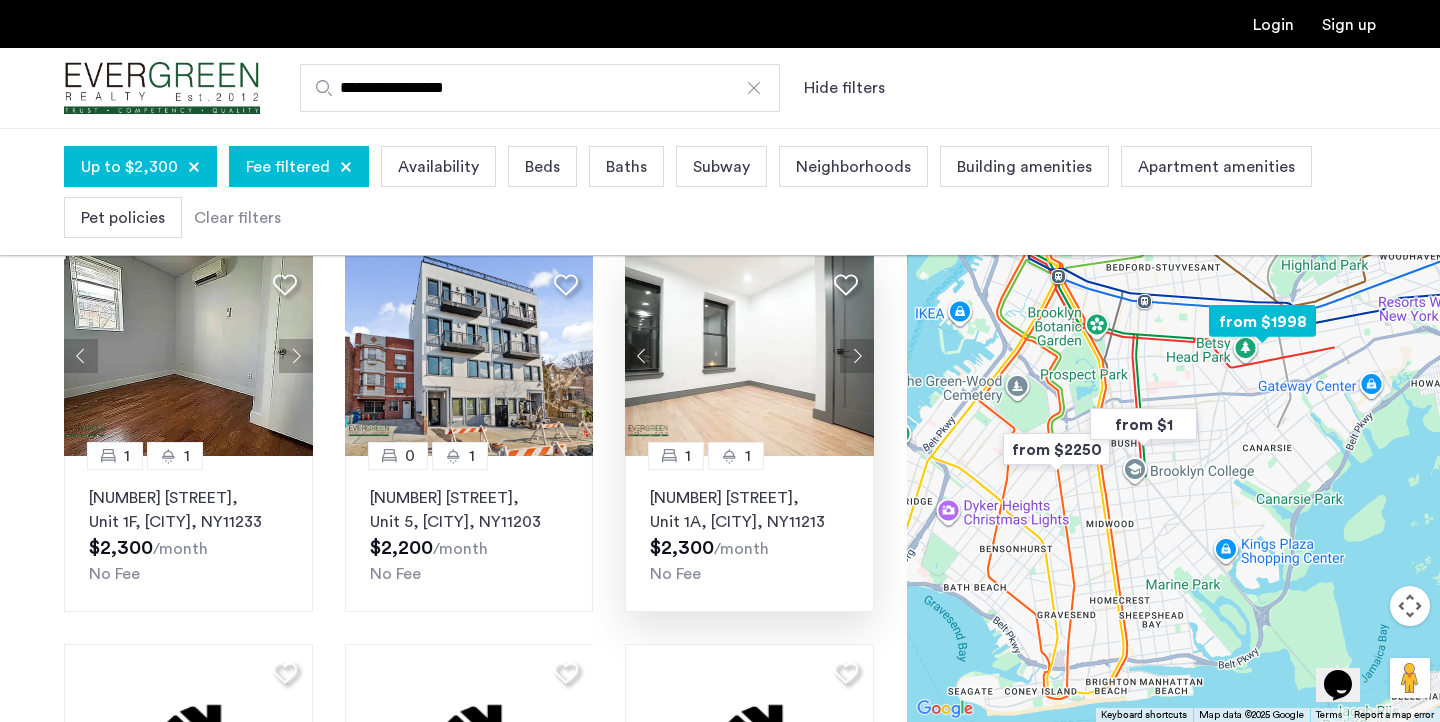 click 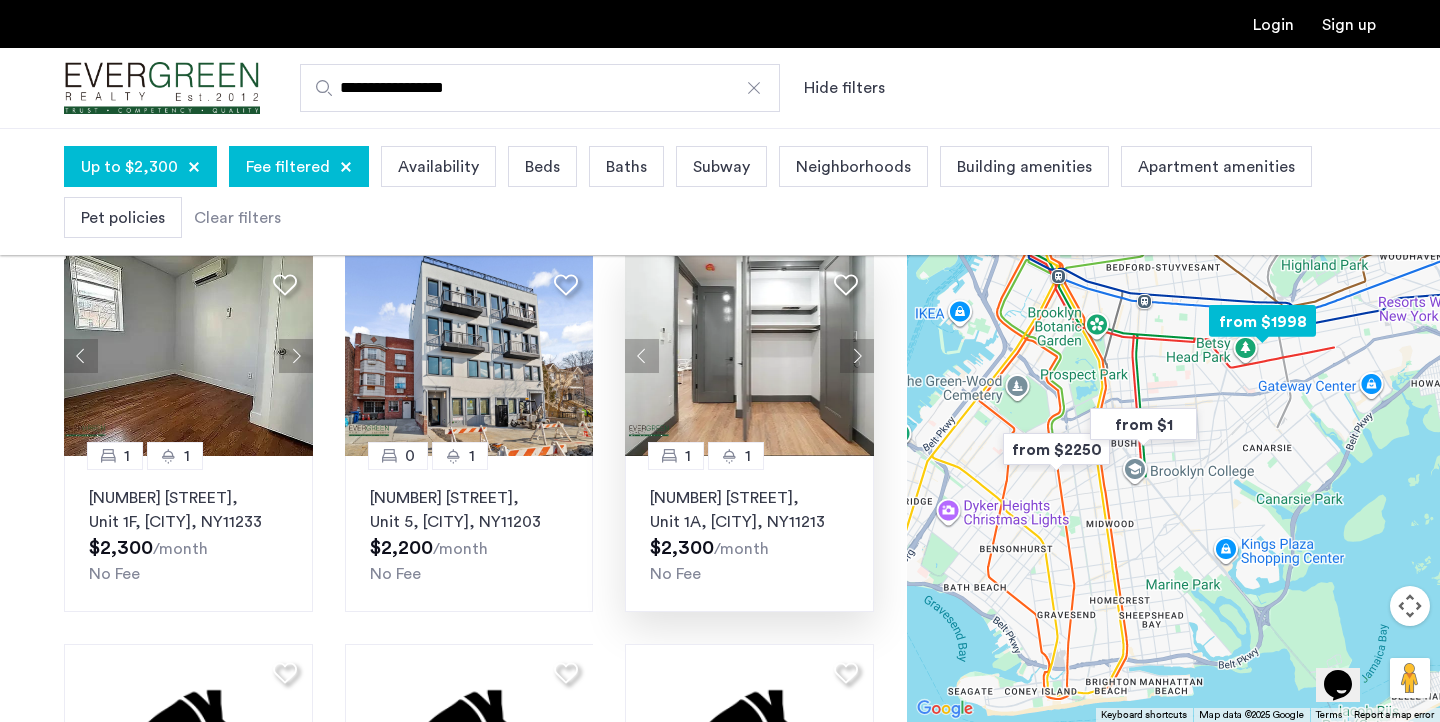 click 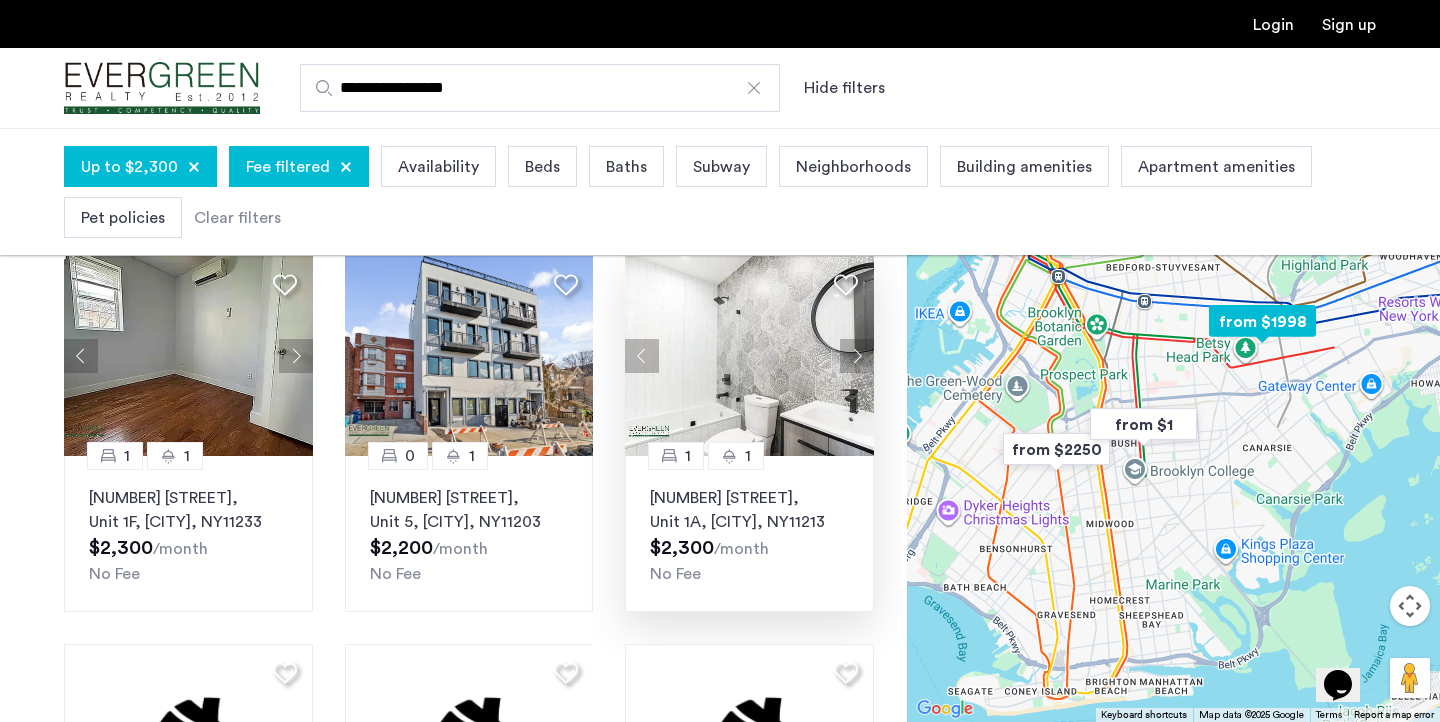 click 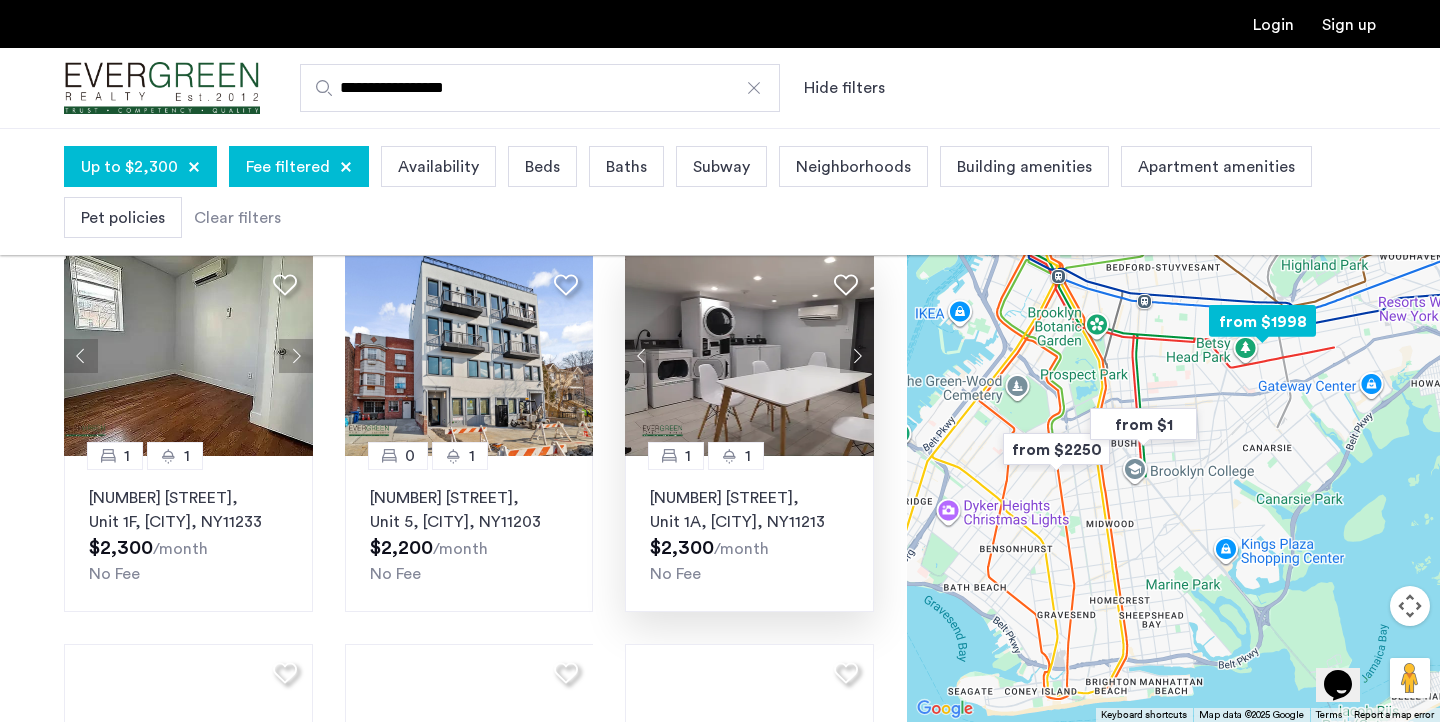 click 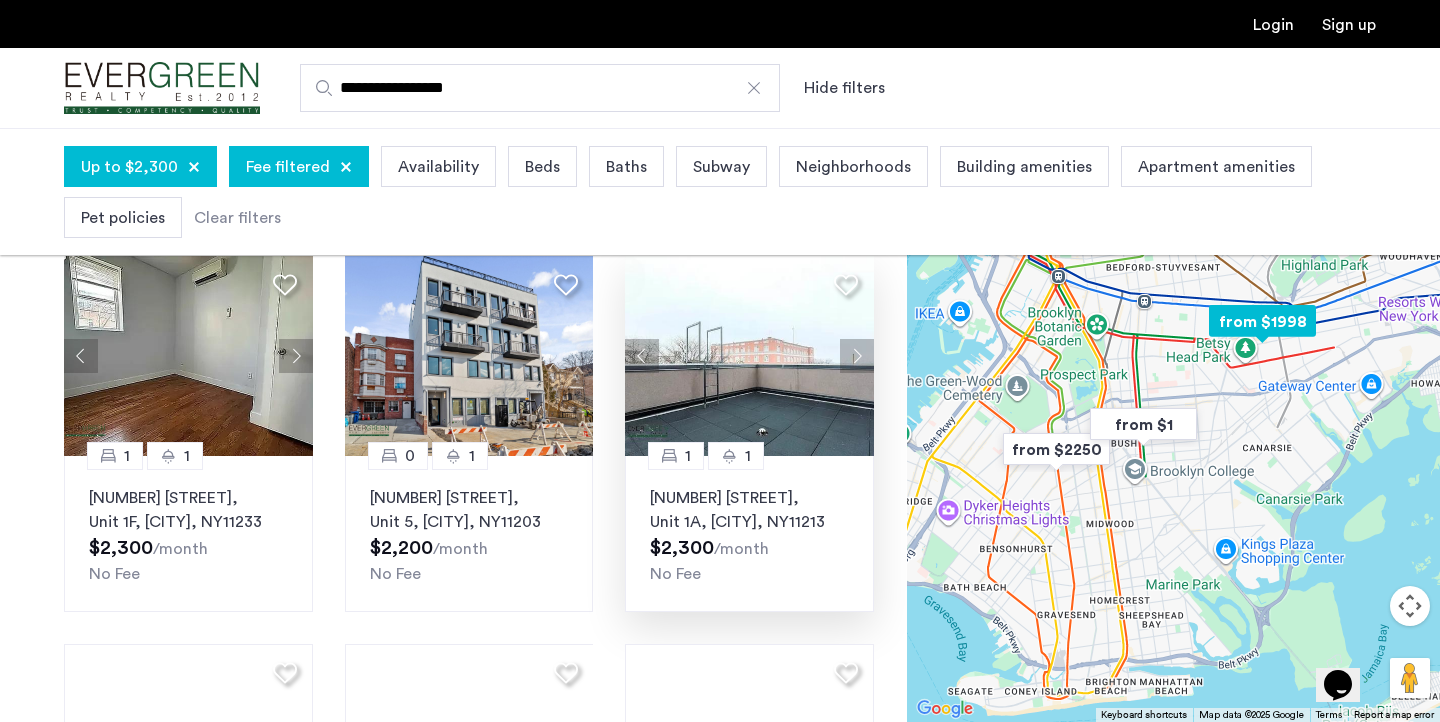 click 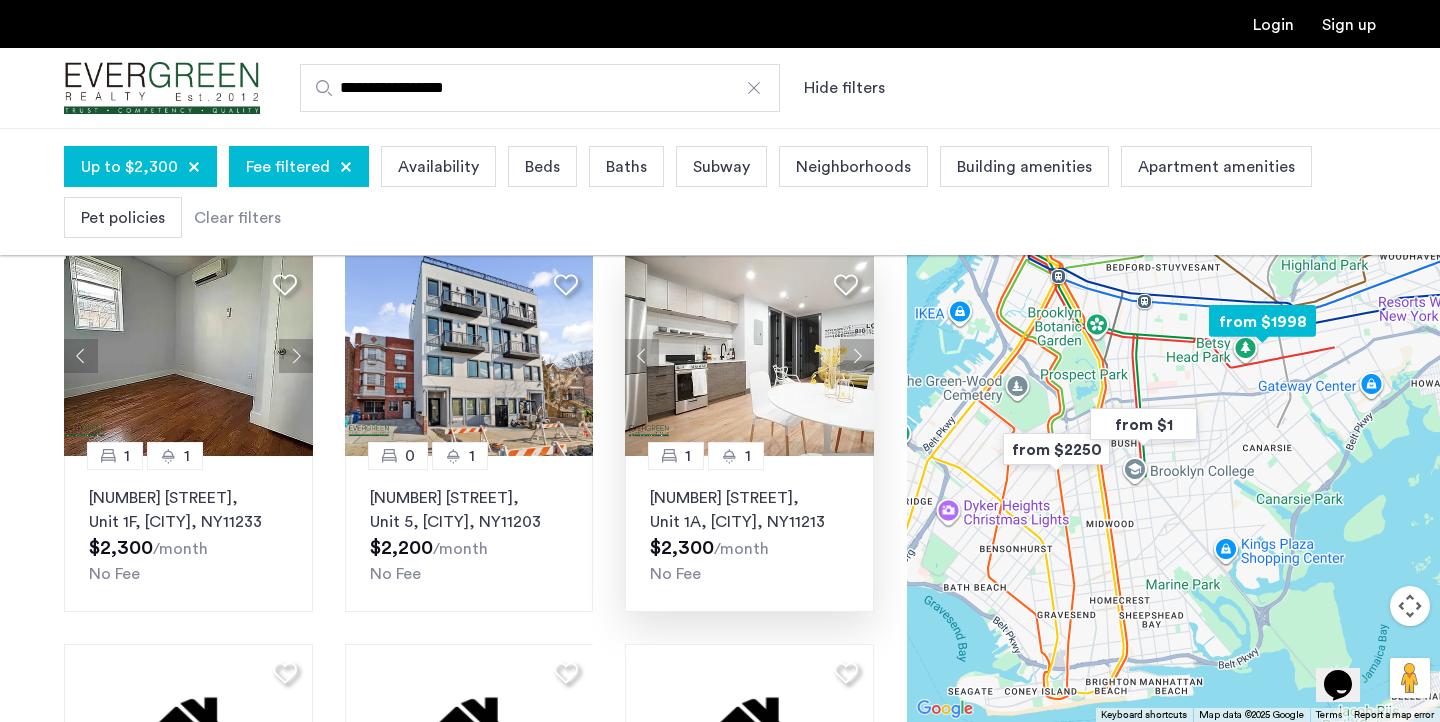 click on "207 Rochester Avenue, Unit 1A, Brooklyn , NY  11213" 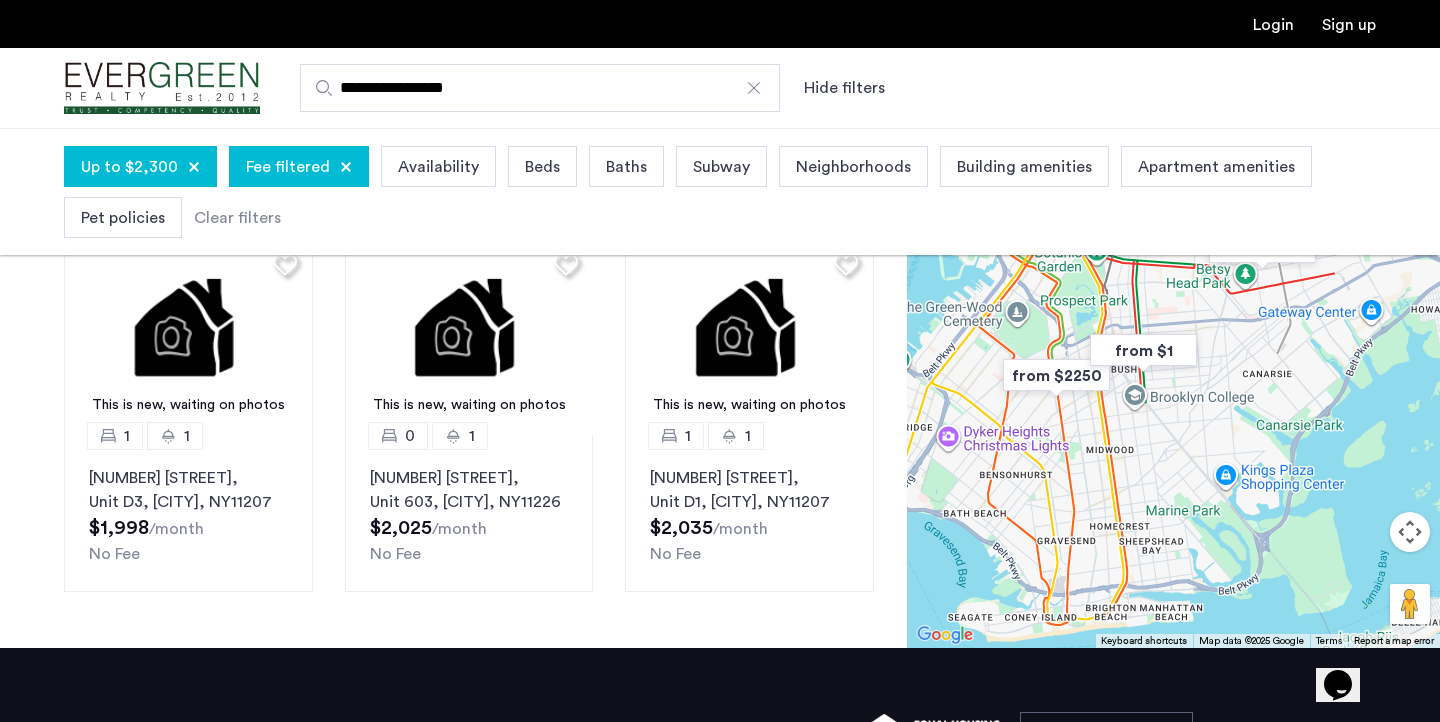 scroll, scrollTop: 1449, scrollLeft: 0, axis: vertical 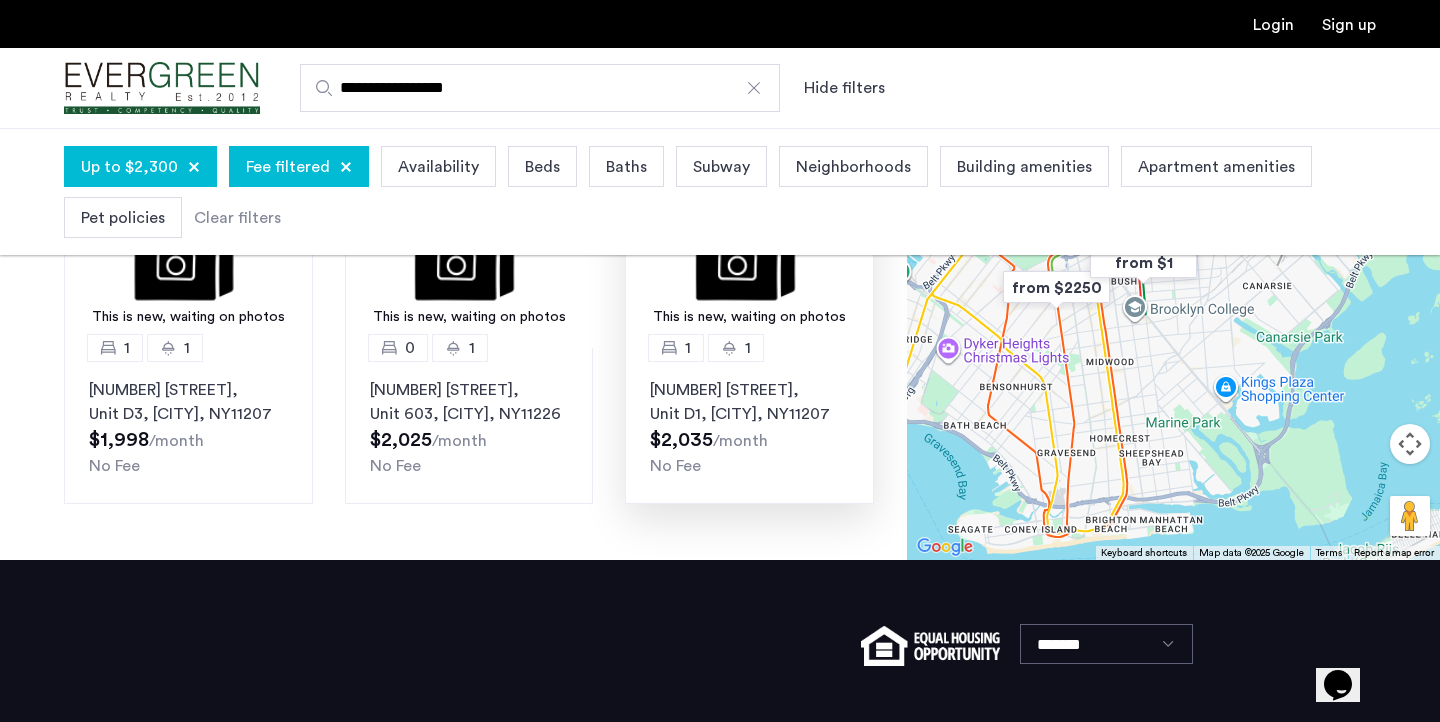 click on "553 Hinsdale Street, Unit D1, Brooklyn , NY  11207" 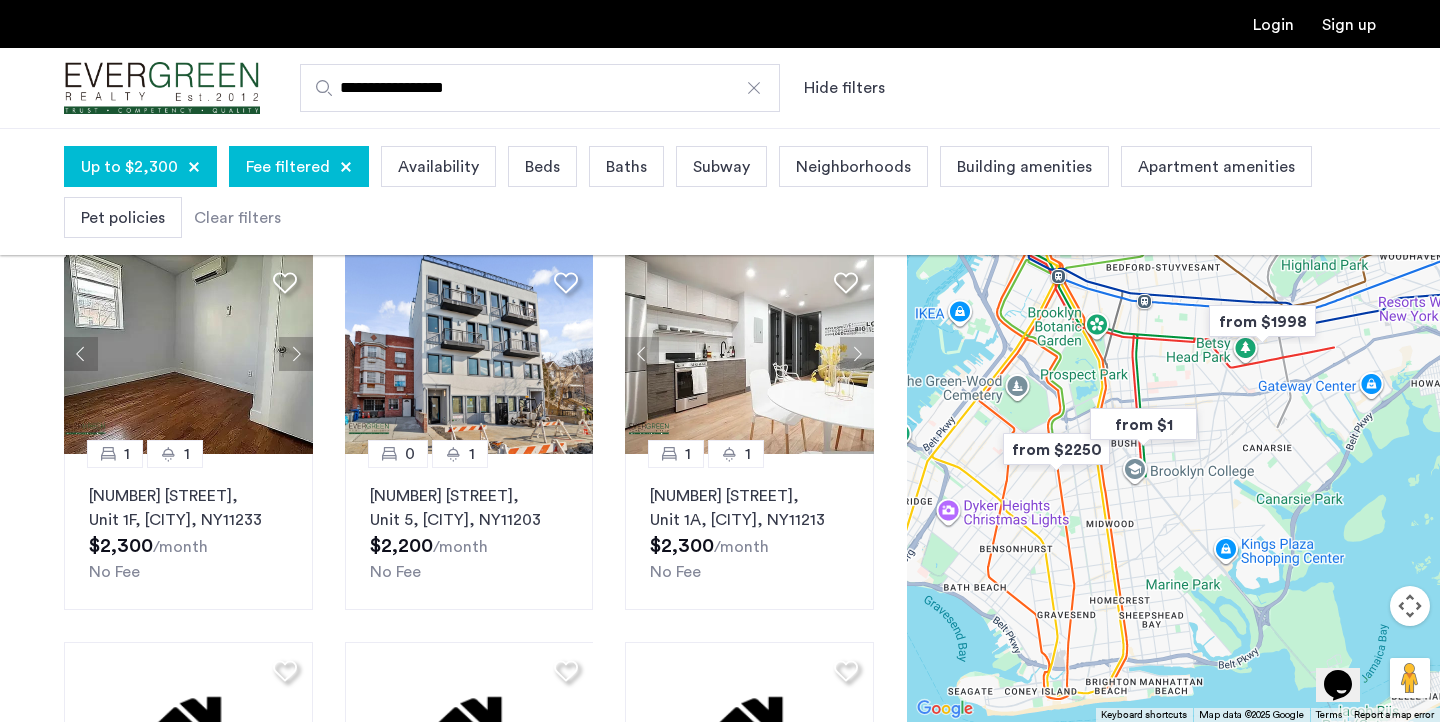 scroll, scrollTop: 954, scrollLeft: 0, axis: vertical 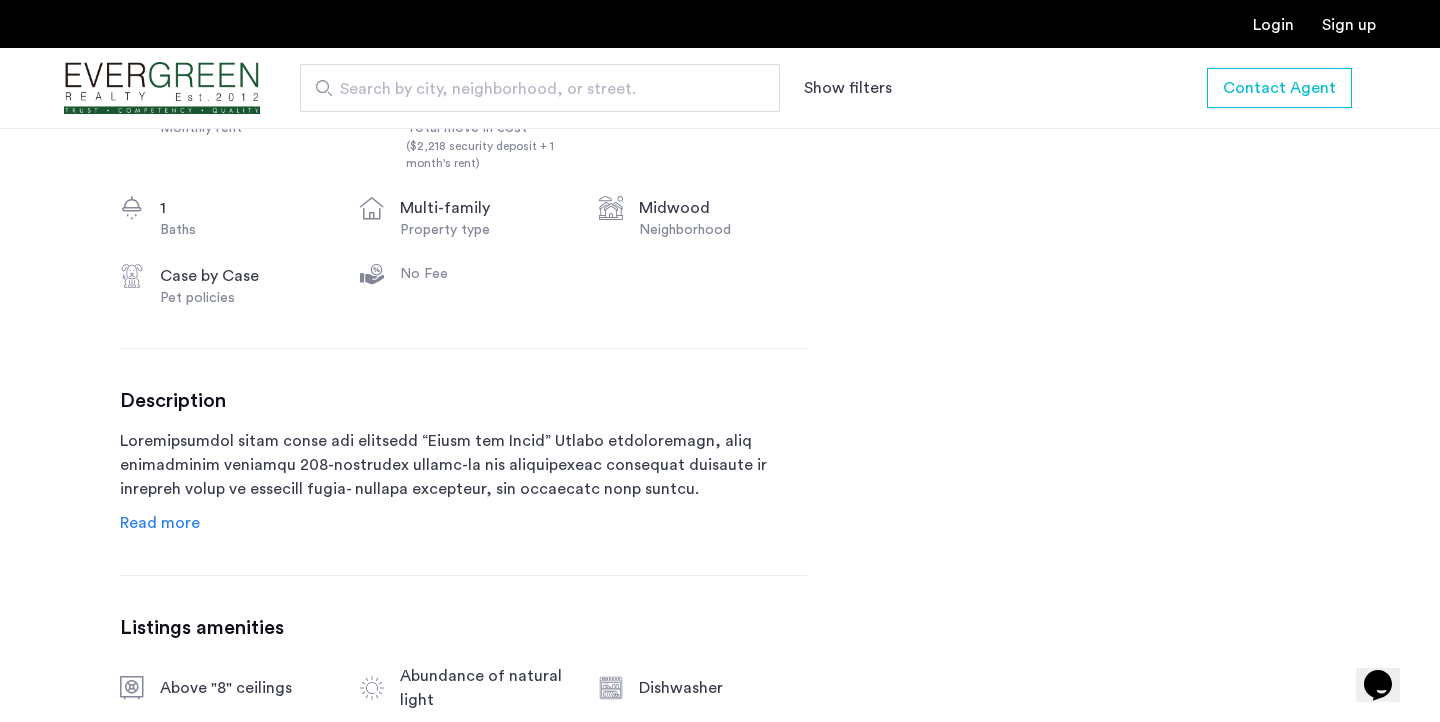 click on "Read more" 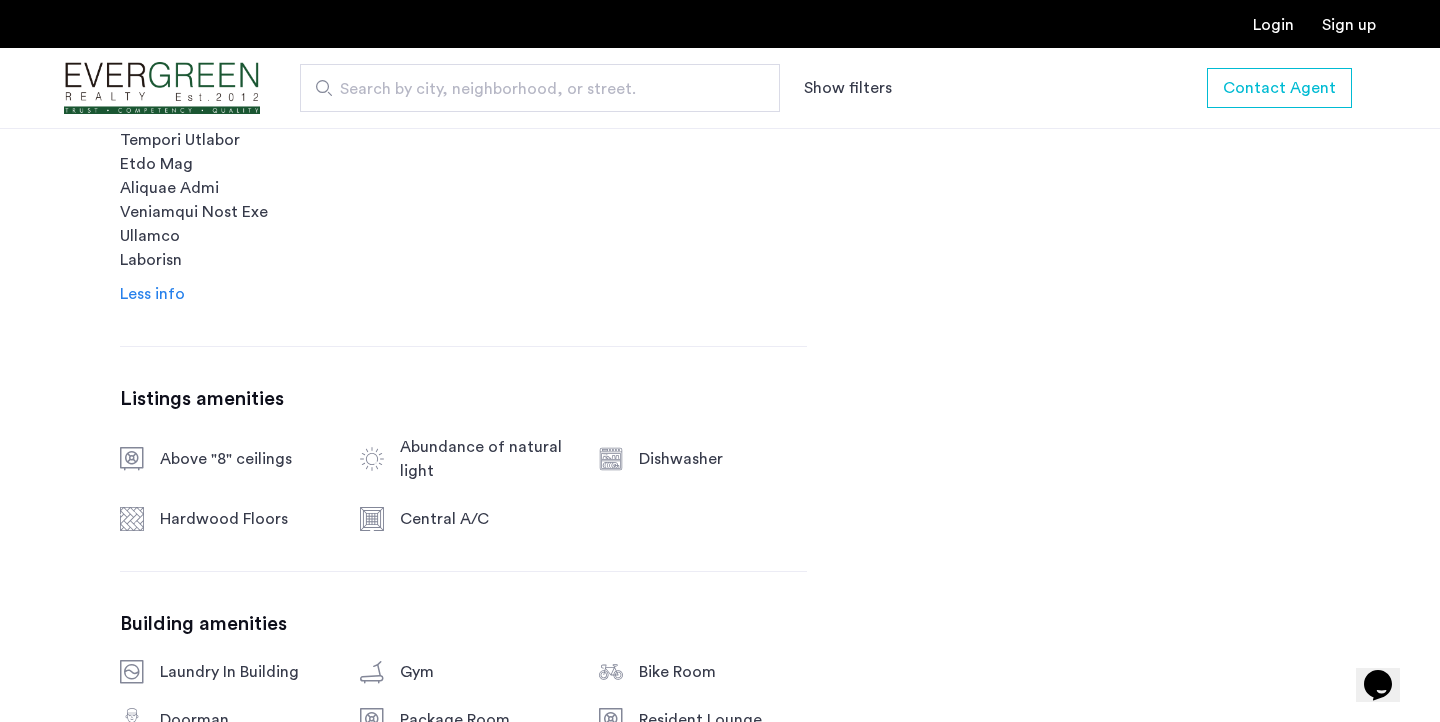 scroll, scrollTop: 1541, scrollLeft: 0, axis: vertical 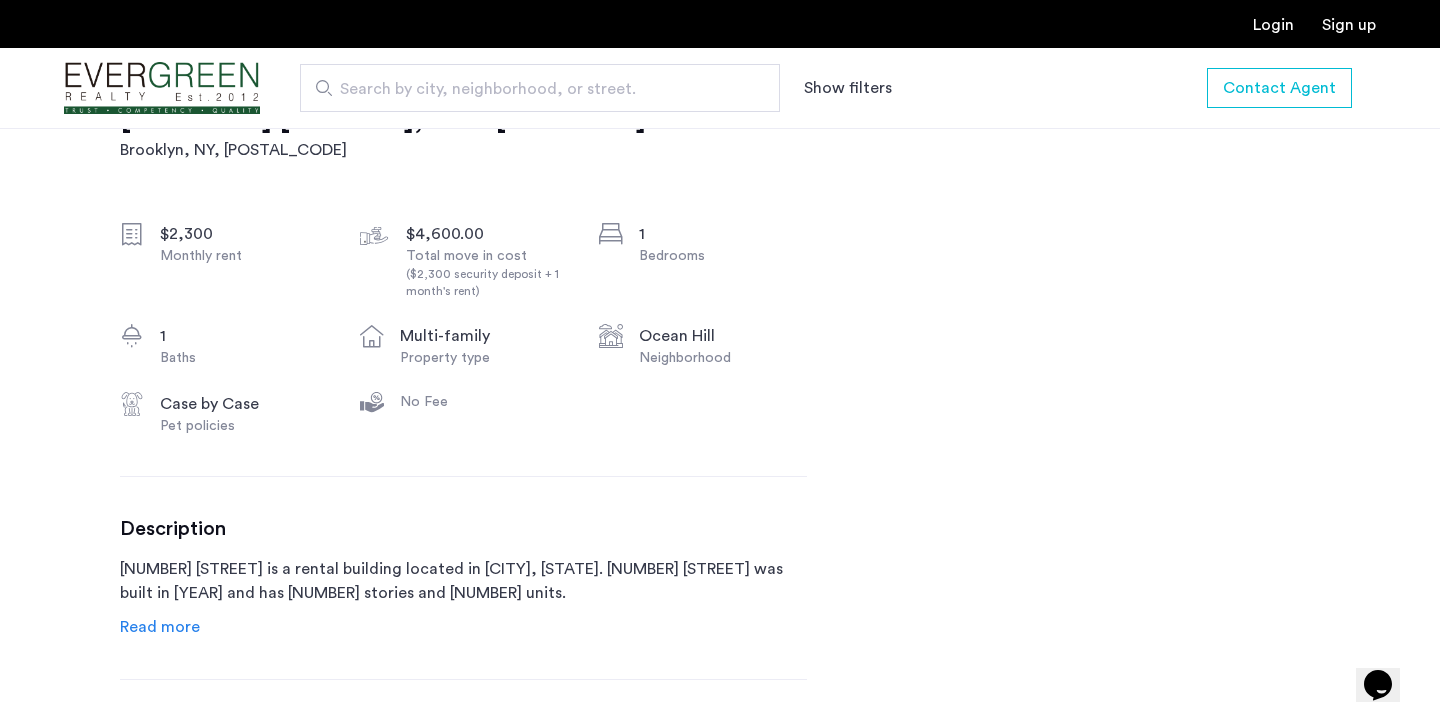click on "Read more" 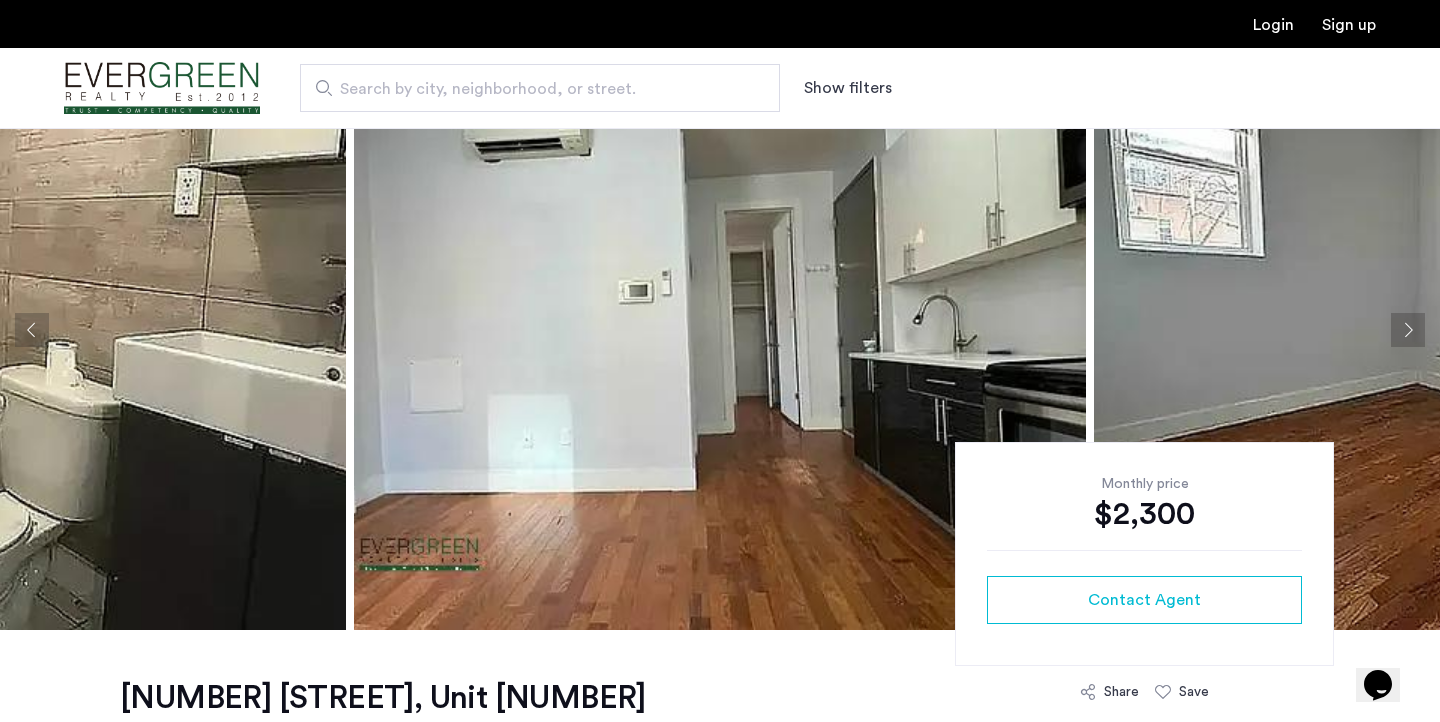scroll, scrollTop: 78, scrollLeft: 0, axis: vertical 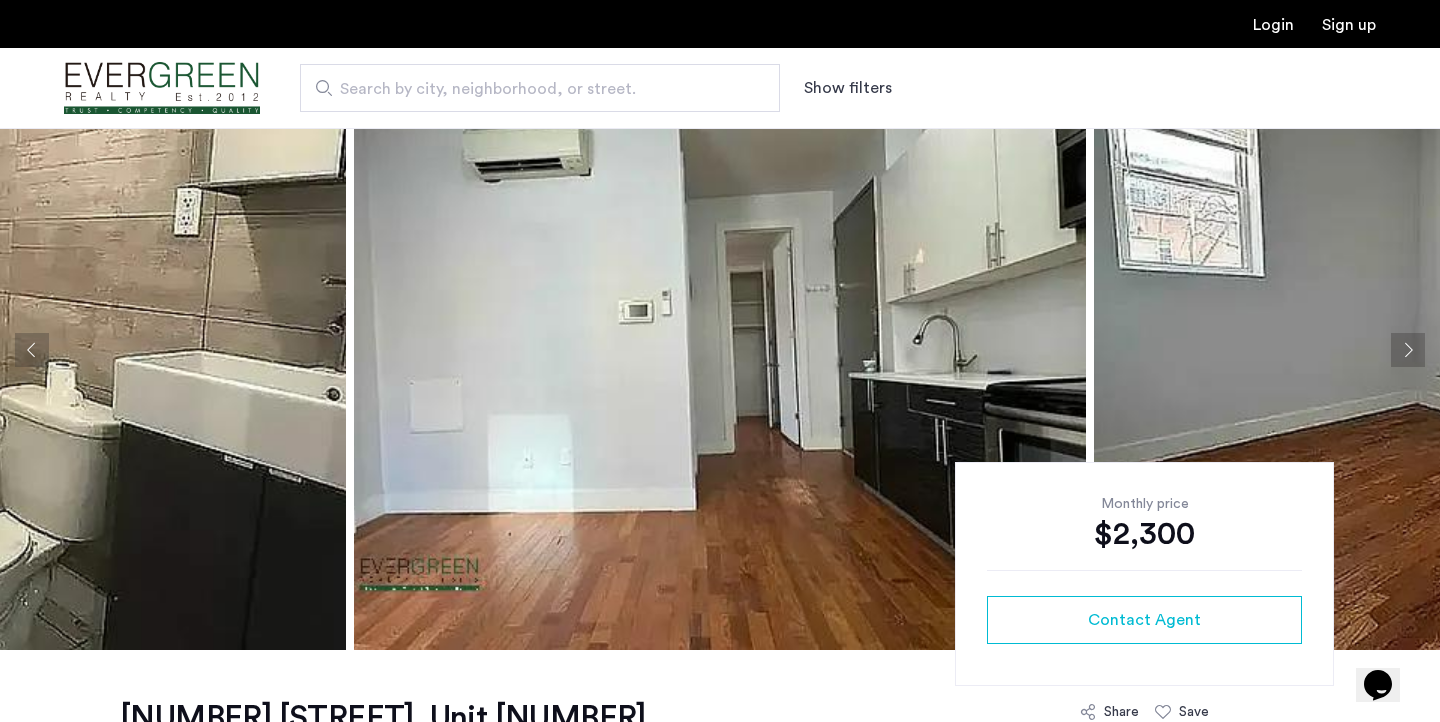 click 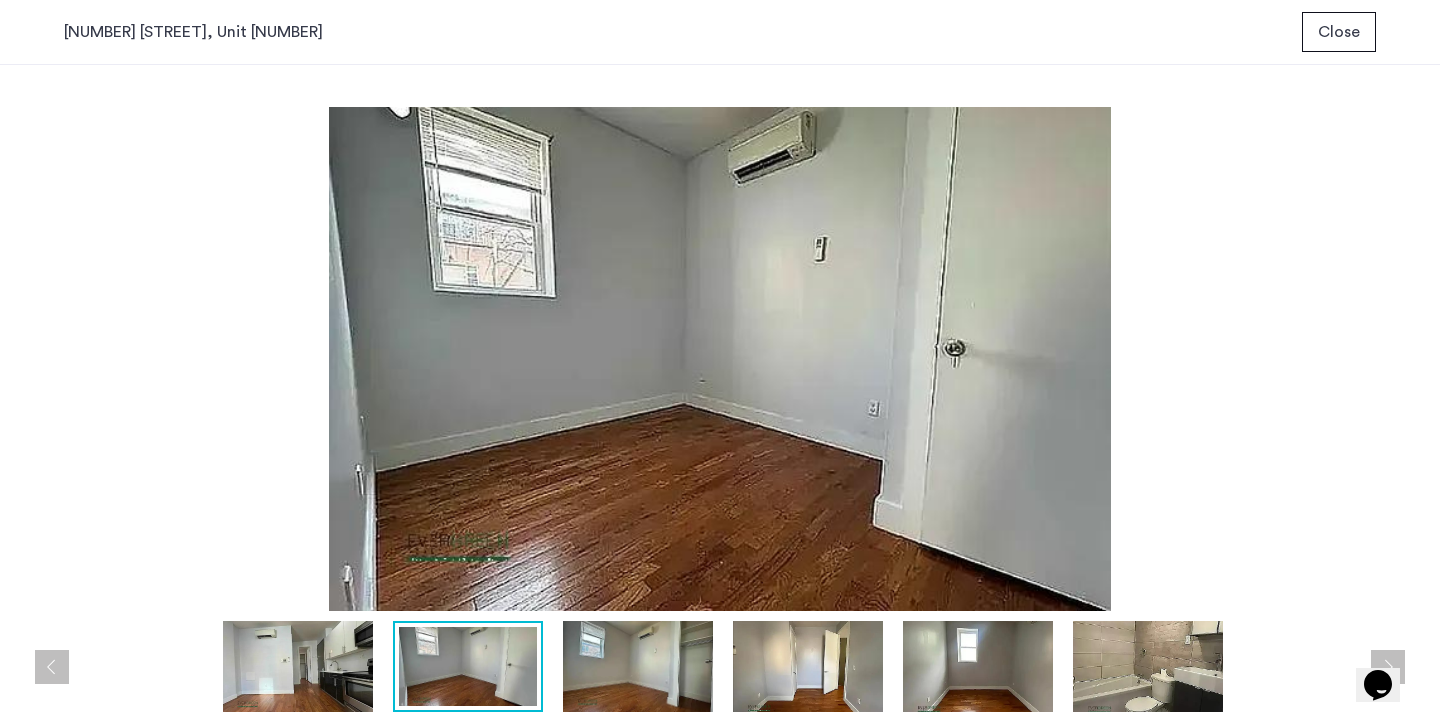 scroll, scrollTop: 0, scrollLeft: 0, axis: both 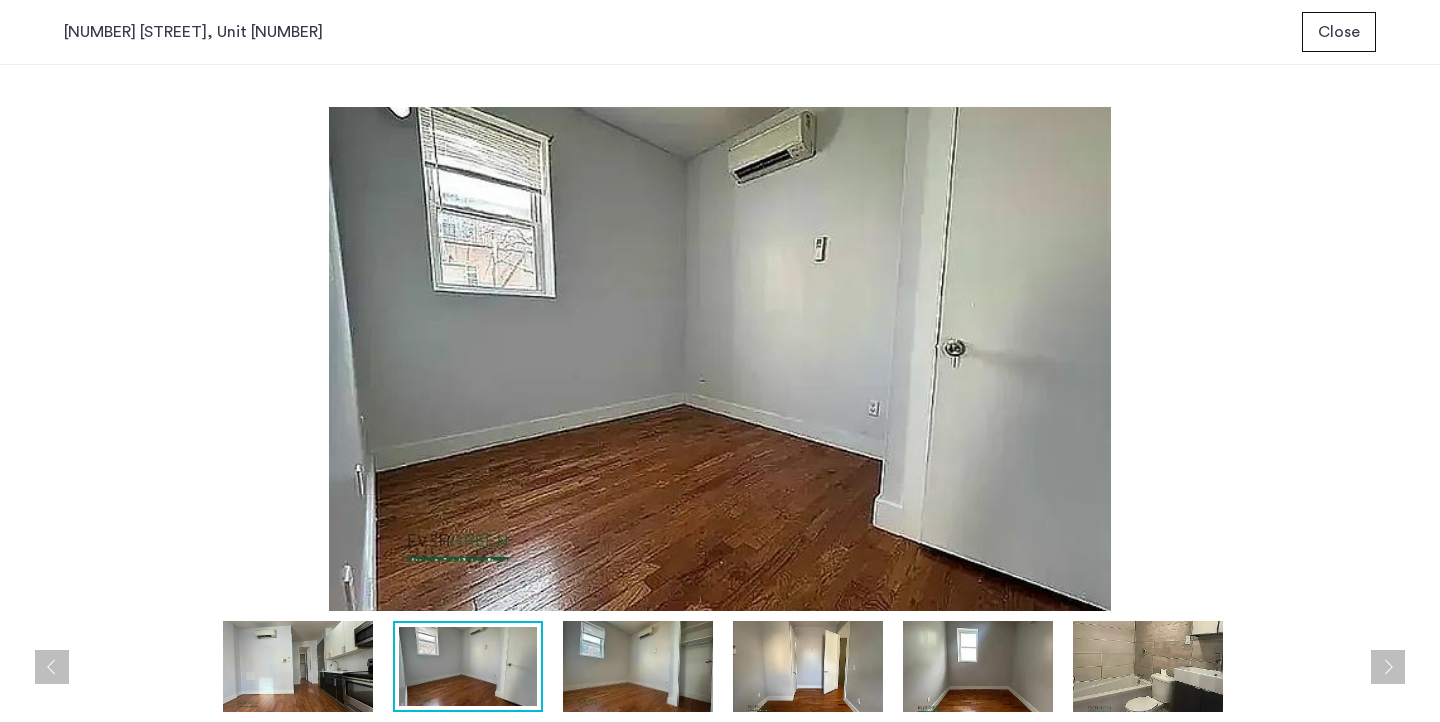 click at bounding box center (1388, 667) 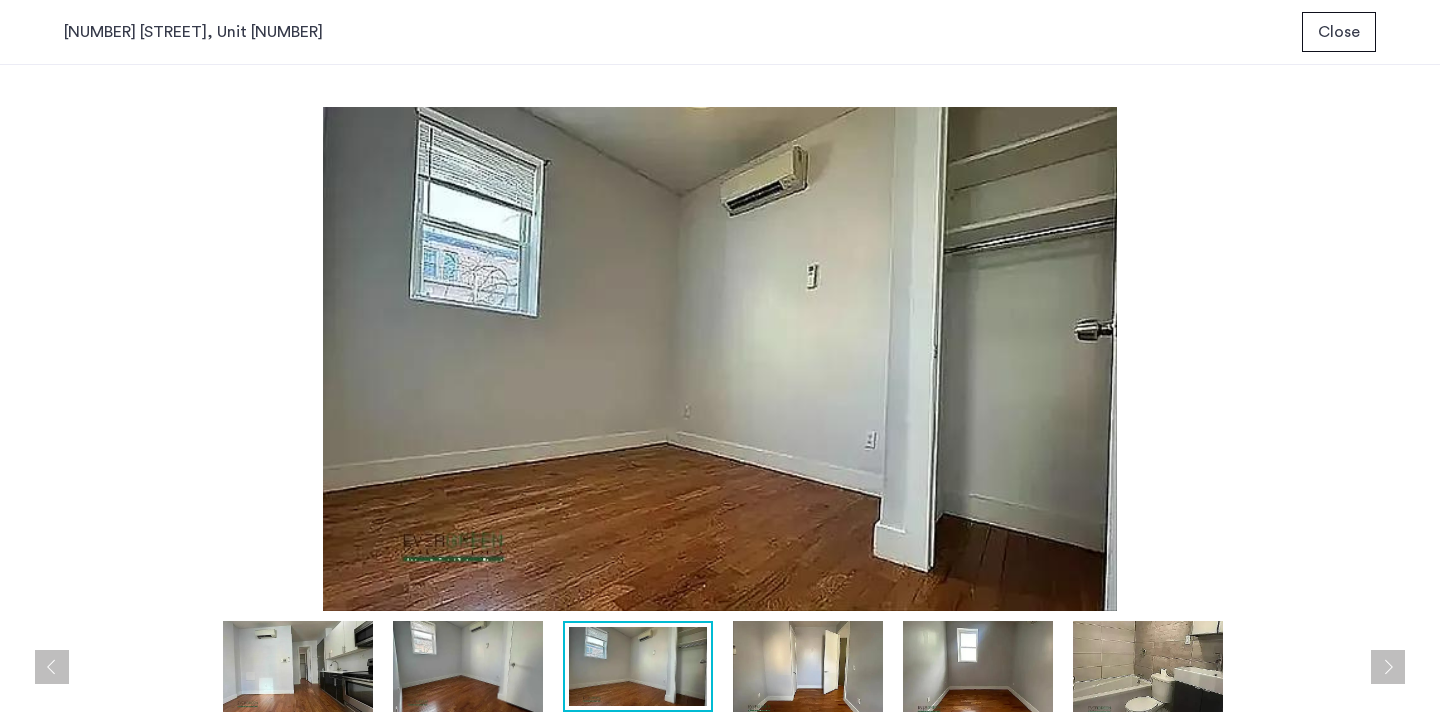click at bounding box center [1388, 667] 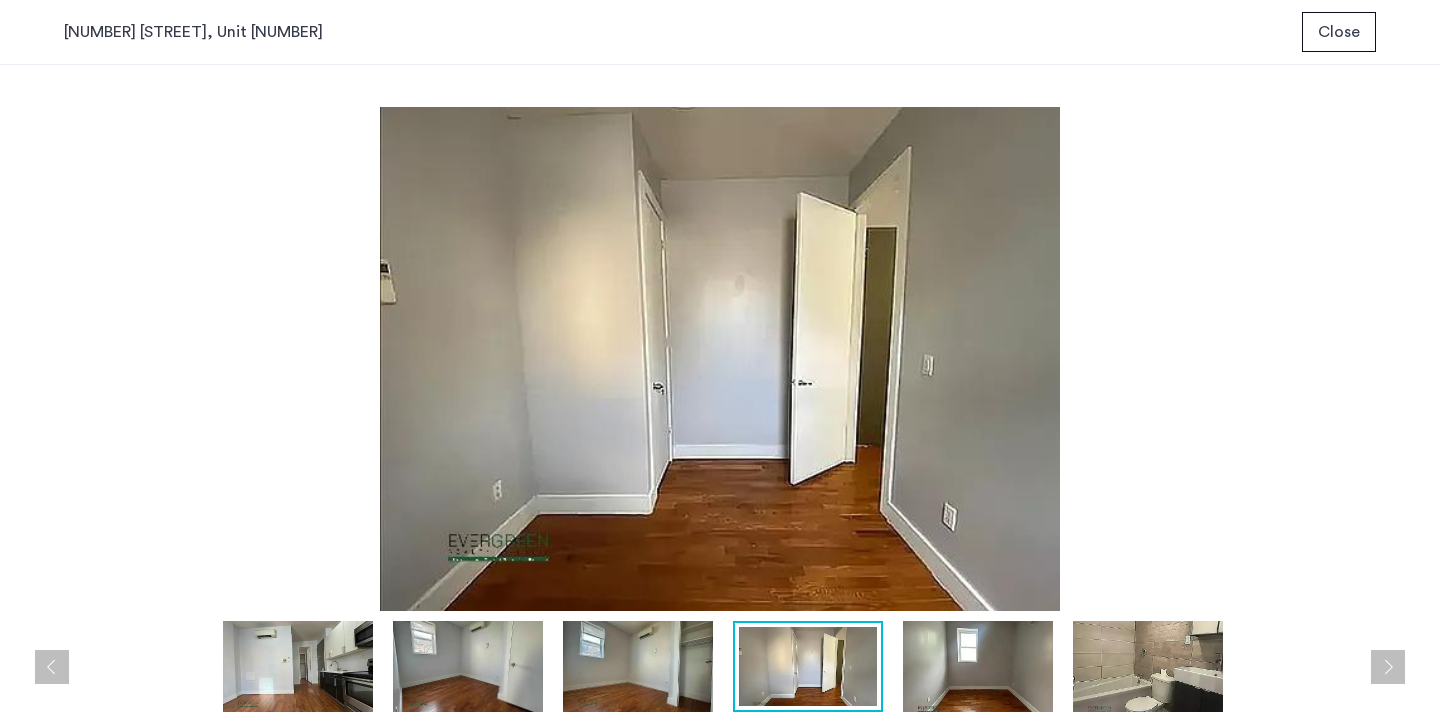 click at bounding box center (1388, 667) 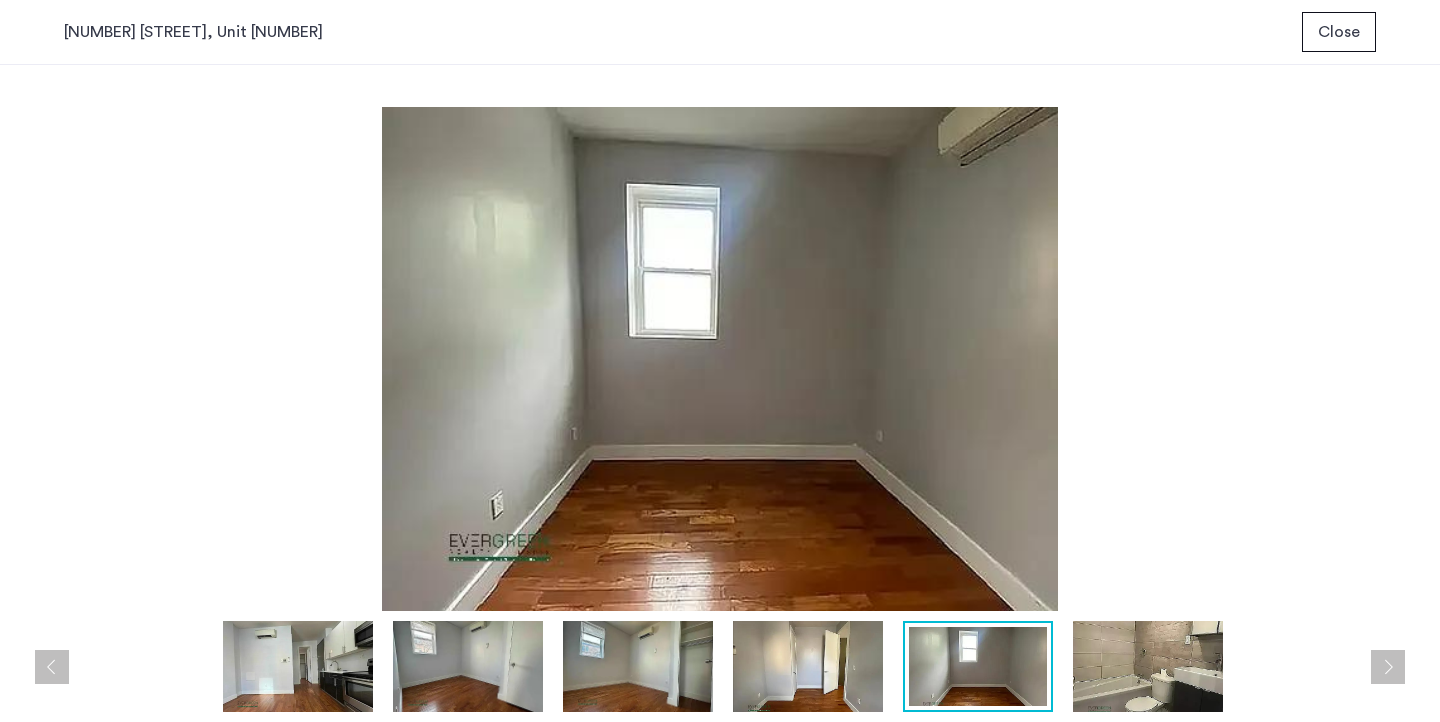 click at bounding box center [1388, 667] 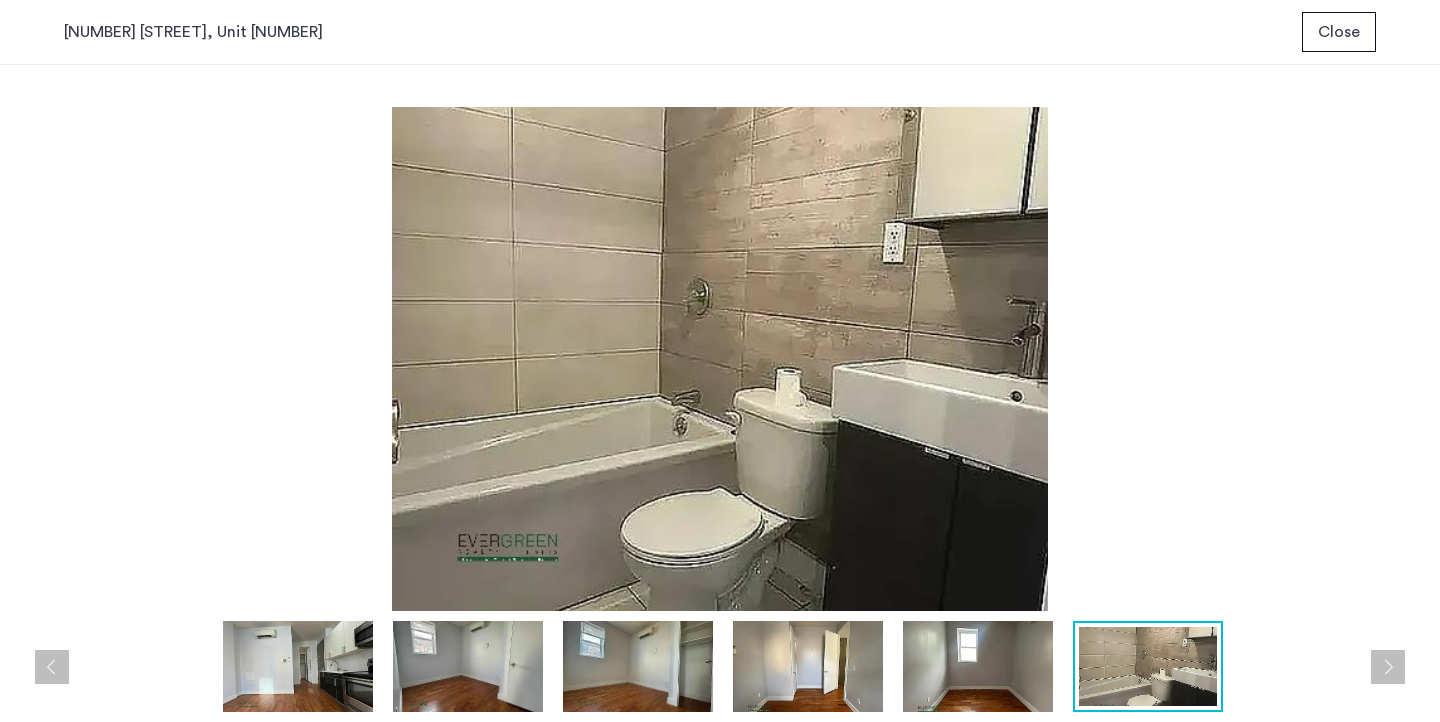 click at bounding box center [1388, 667] 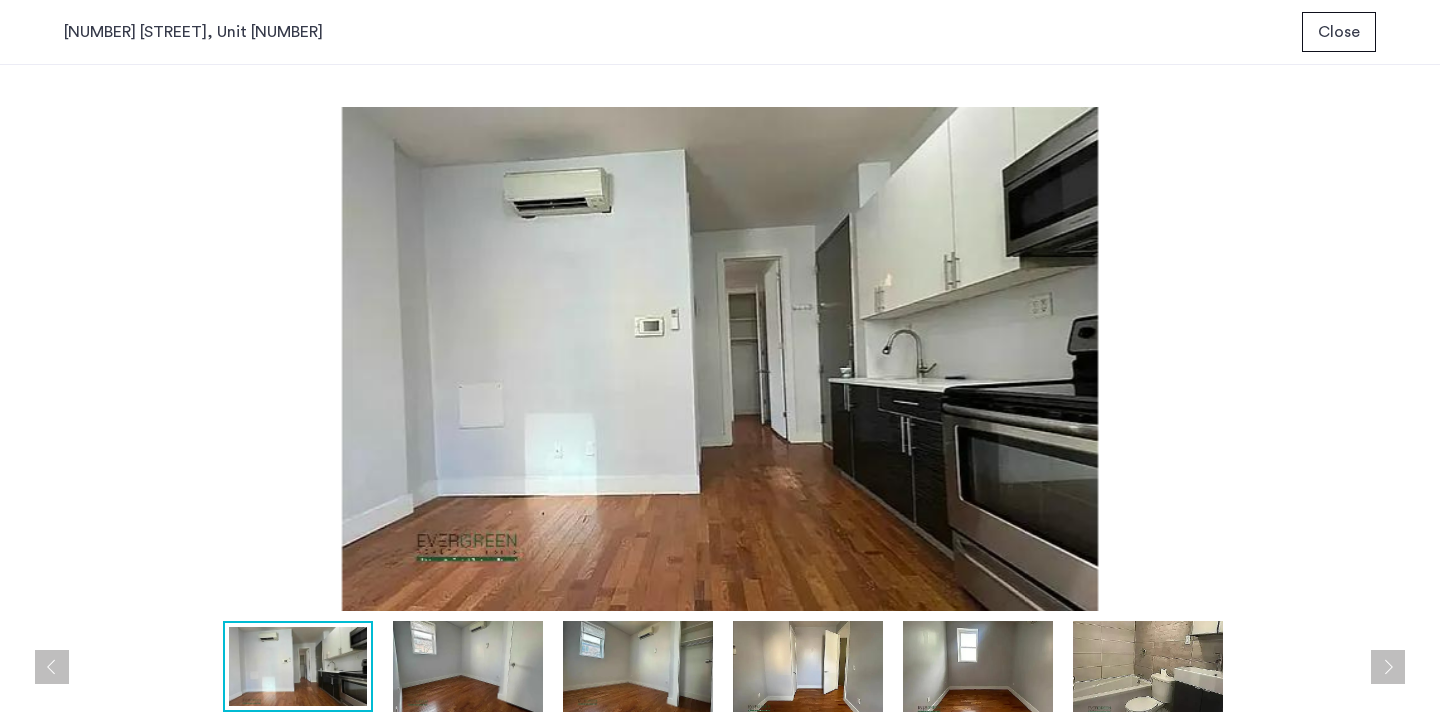 click at bounding box center [1388, 667] 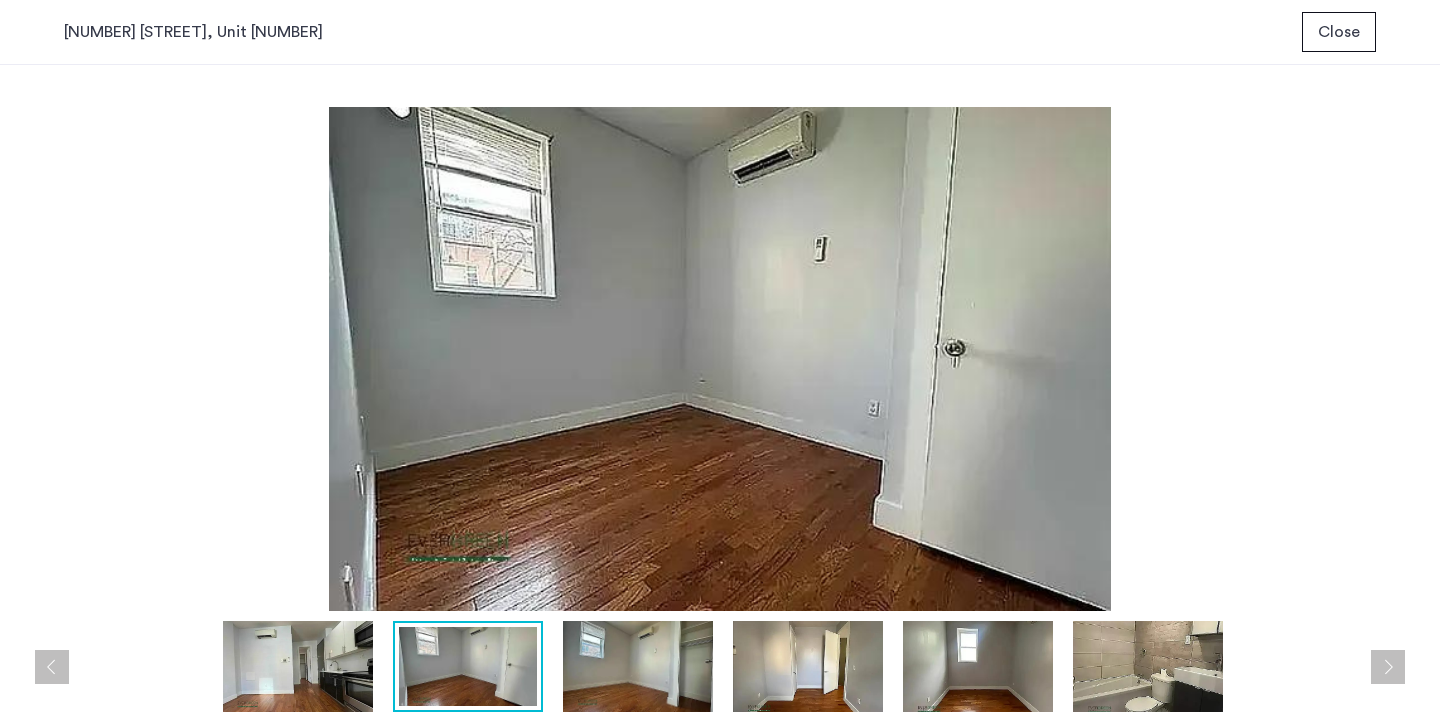click at bounding box center [1388, 667] 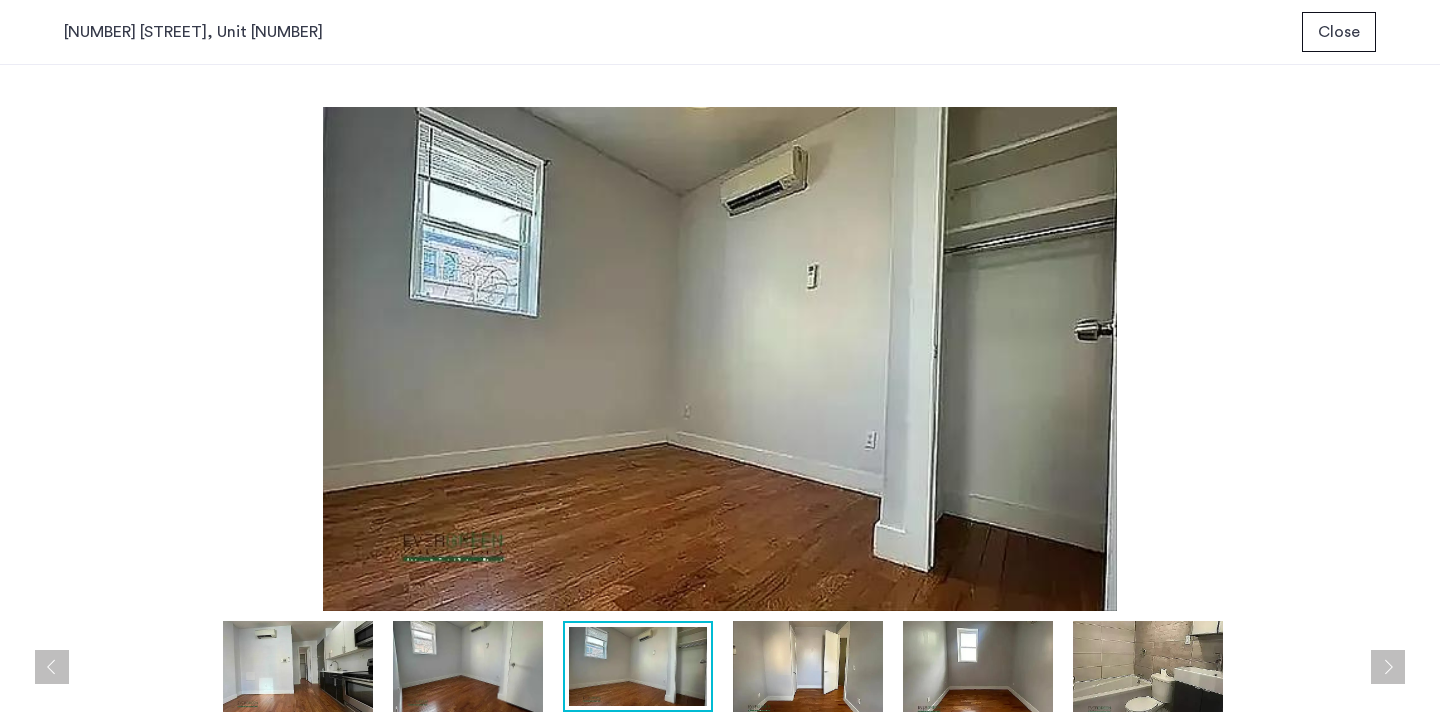 click at bounding box center [1388, 667] 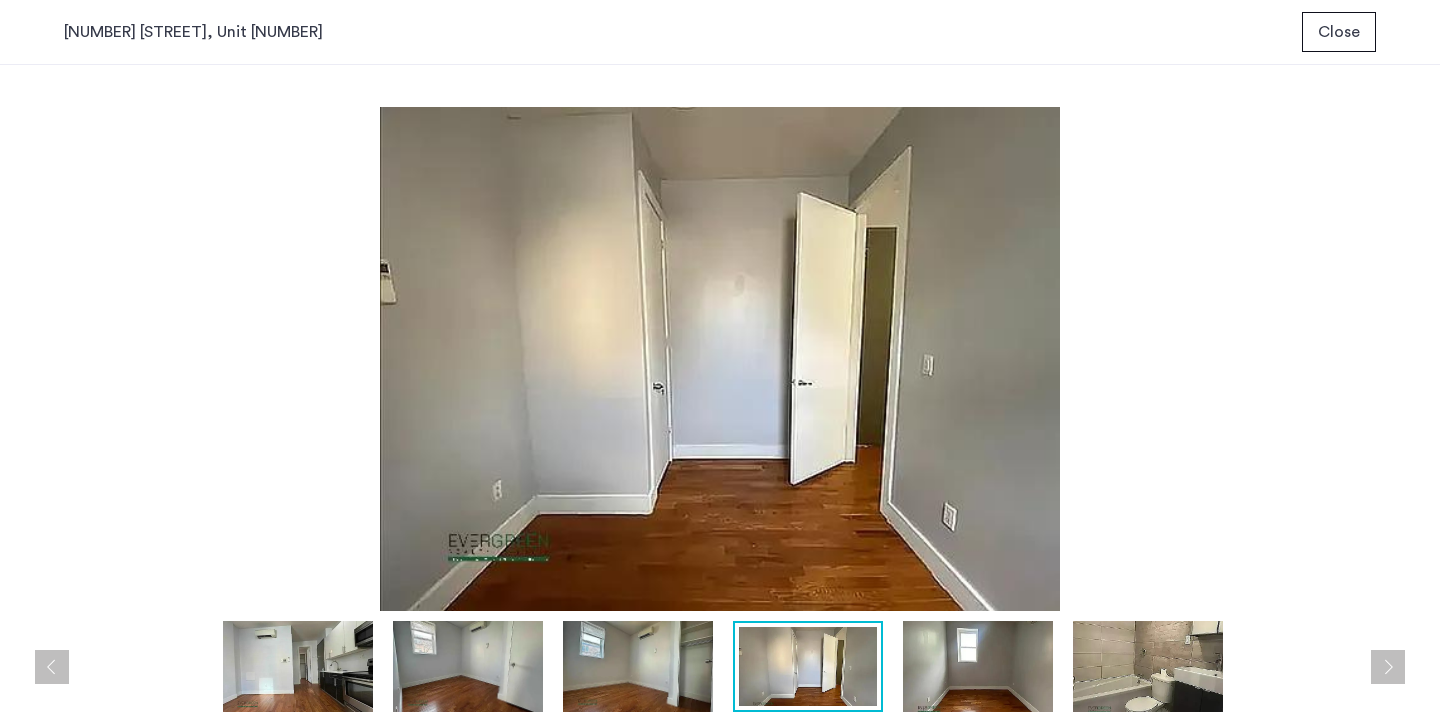click at bounding box center [1388, 667] 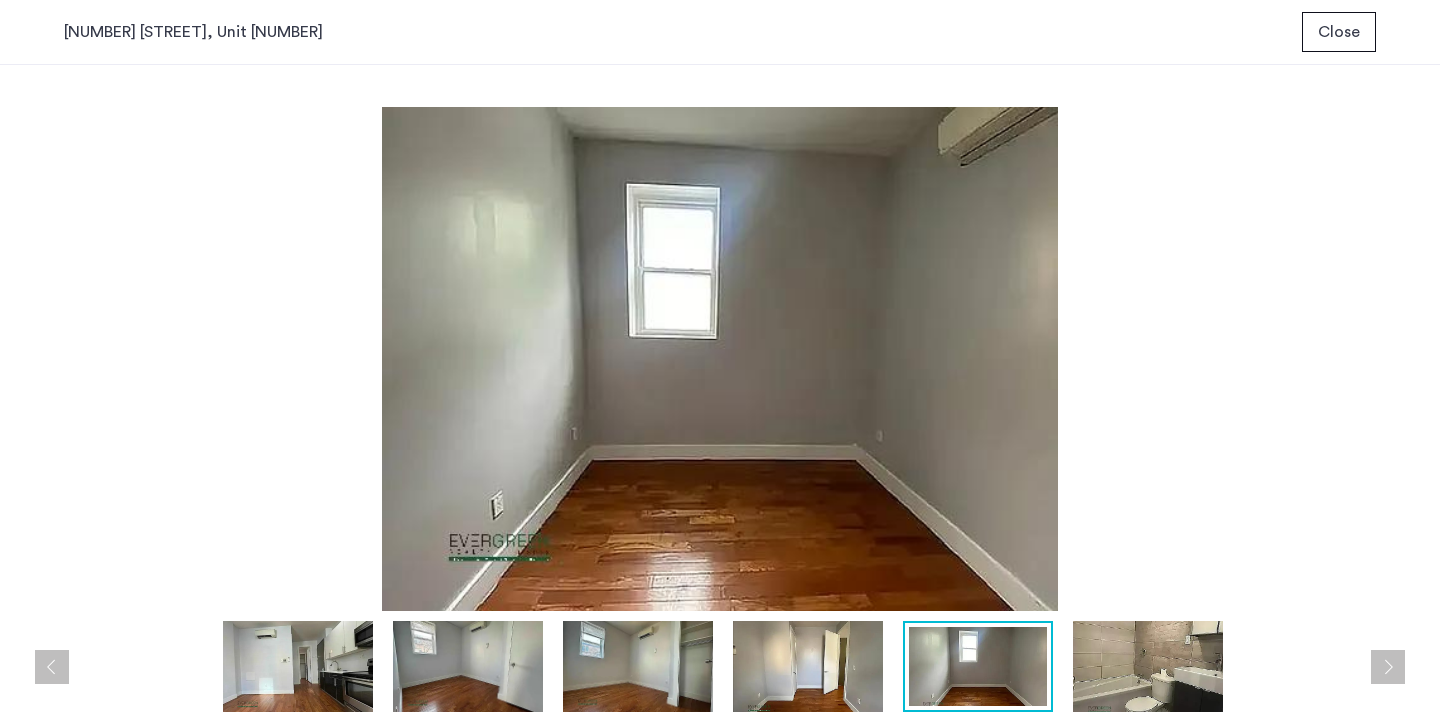 click at bounding box center (1388, 667) 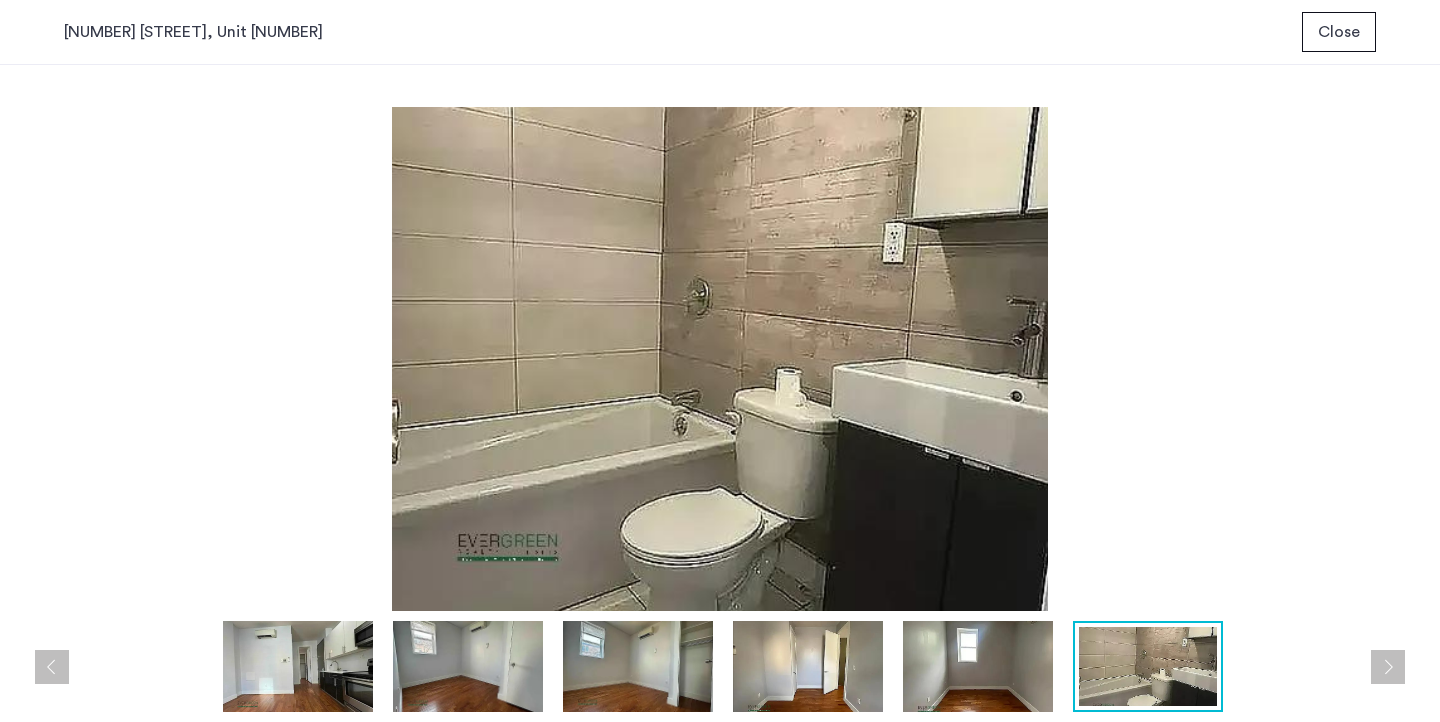 click on "Close" at bounding box center [1339, 32] 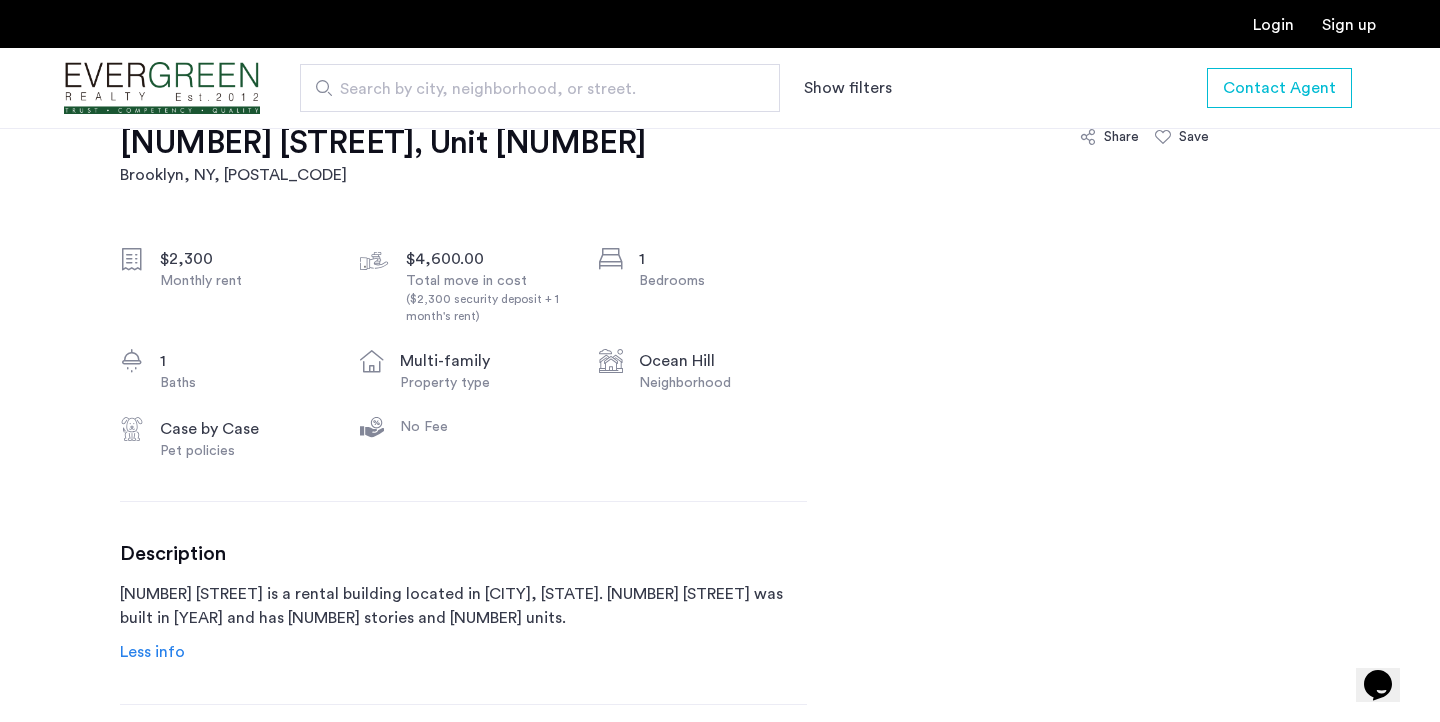 scroll, scrollTop: 638, scrollLeft: 0, axis: vertical 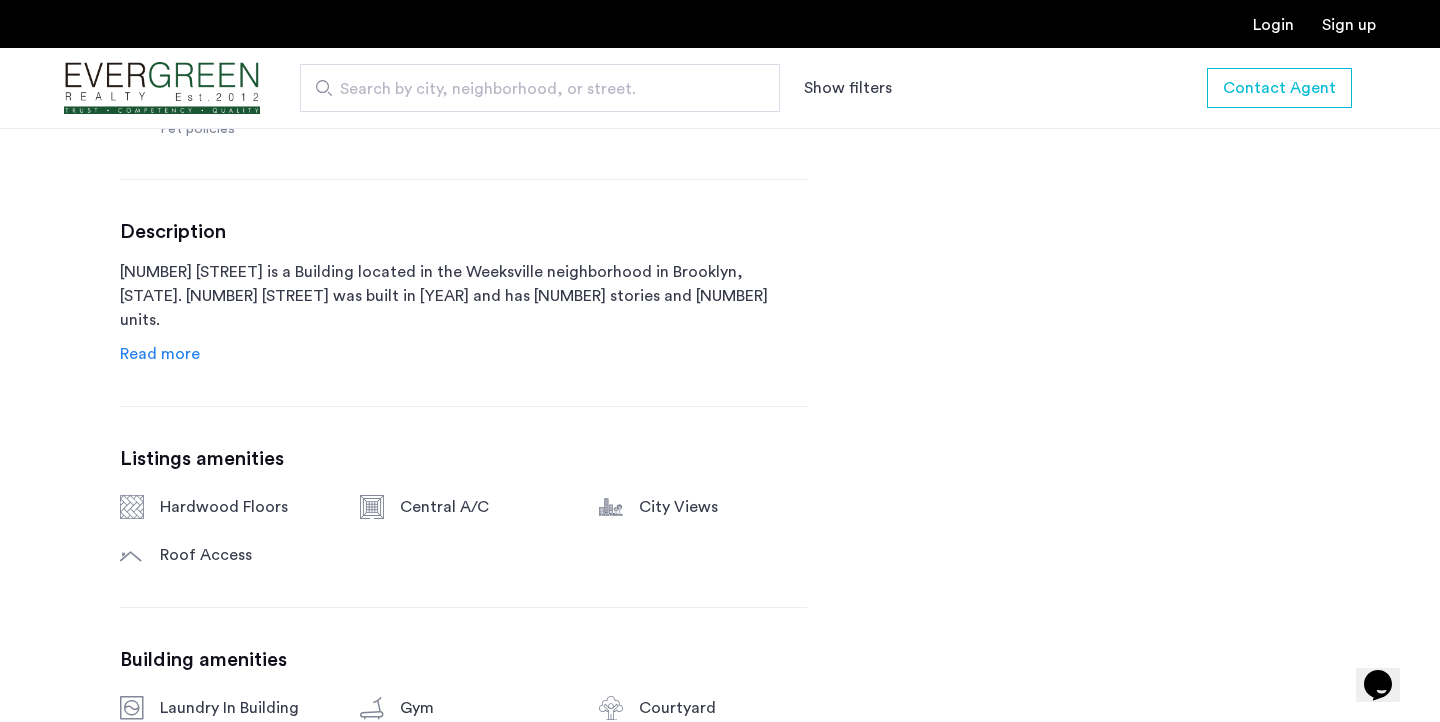 click on "Read more" 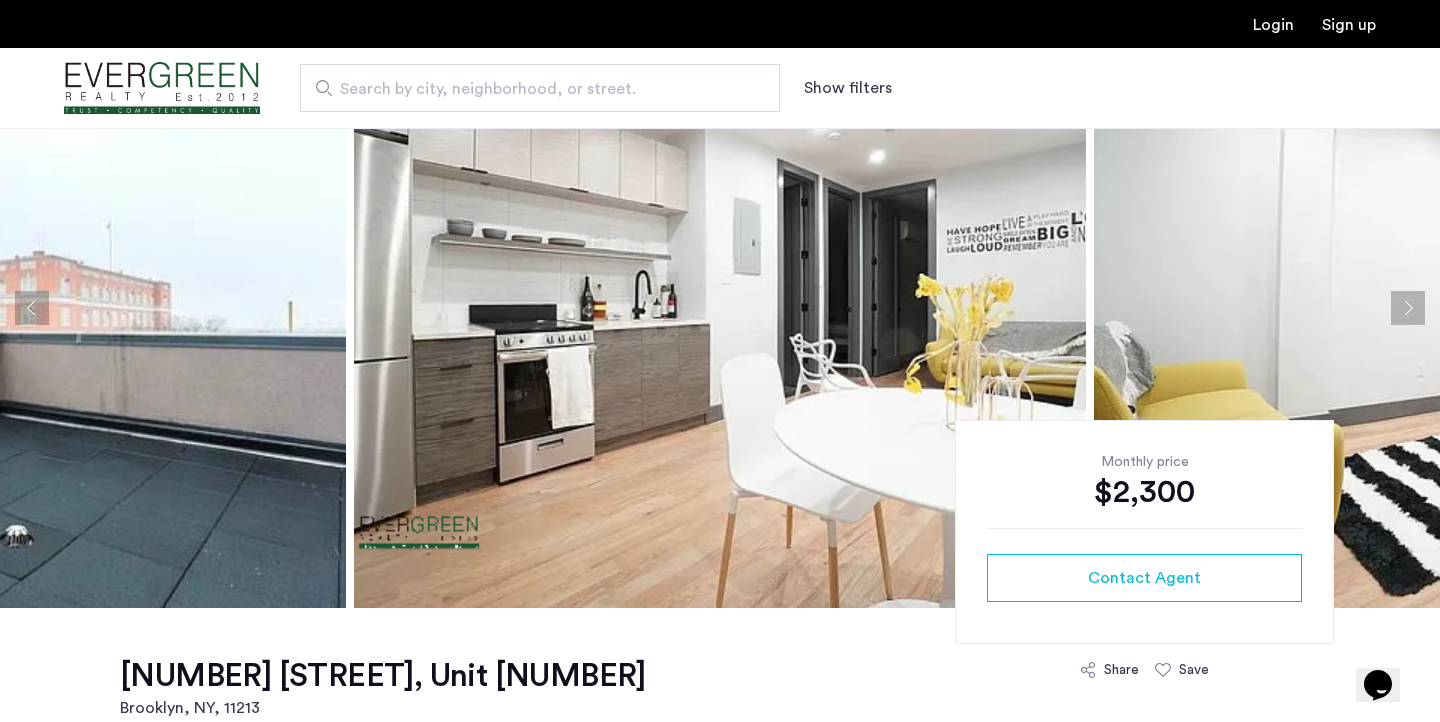 scroll, scrollTop: 95, scrollLeft: 0, axis: vertical 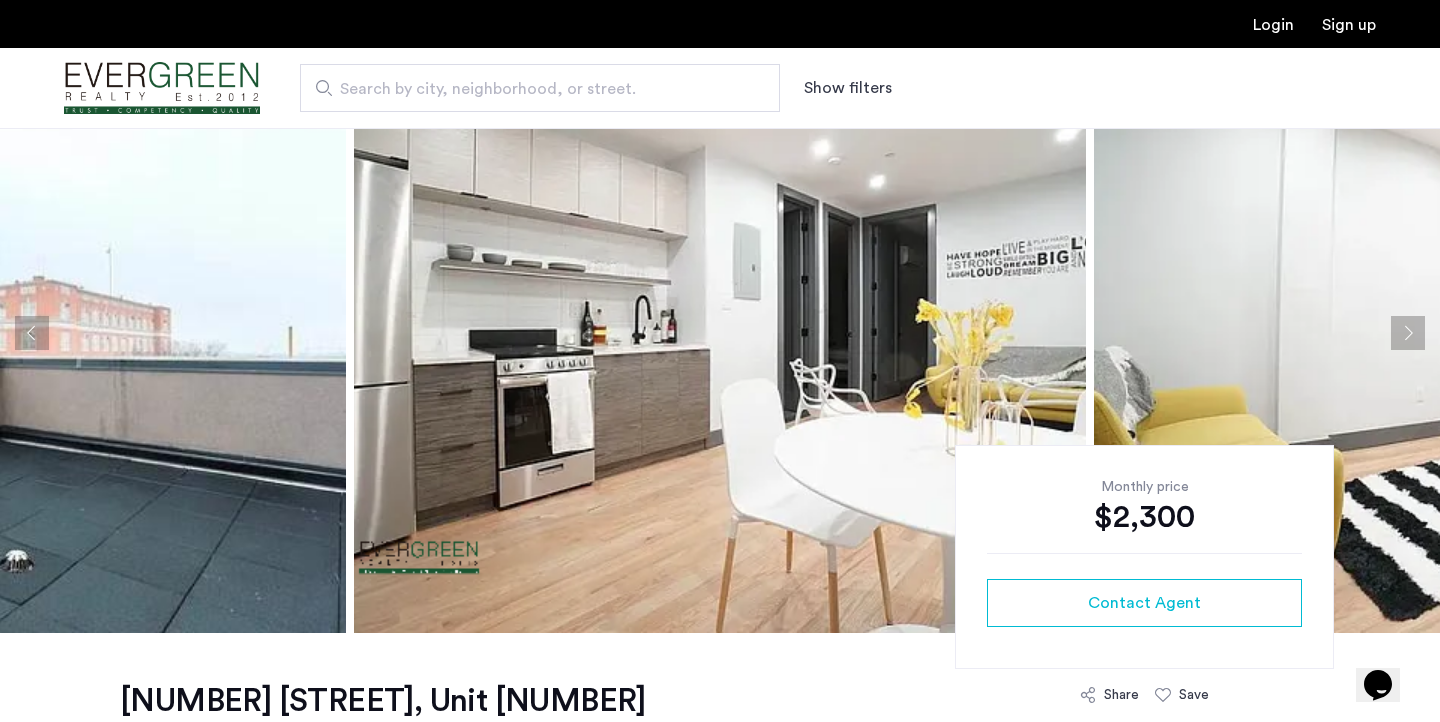 click 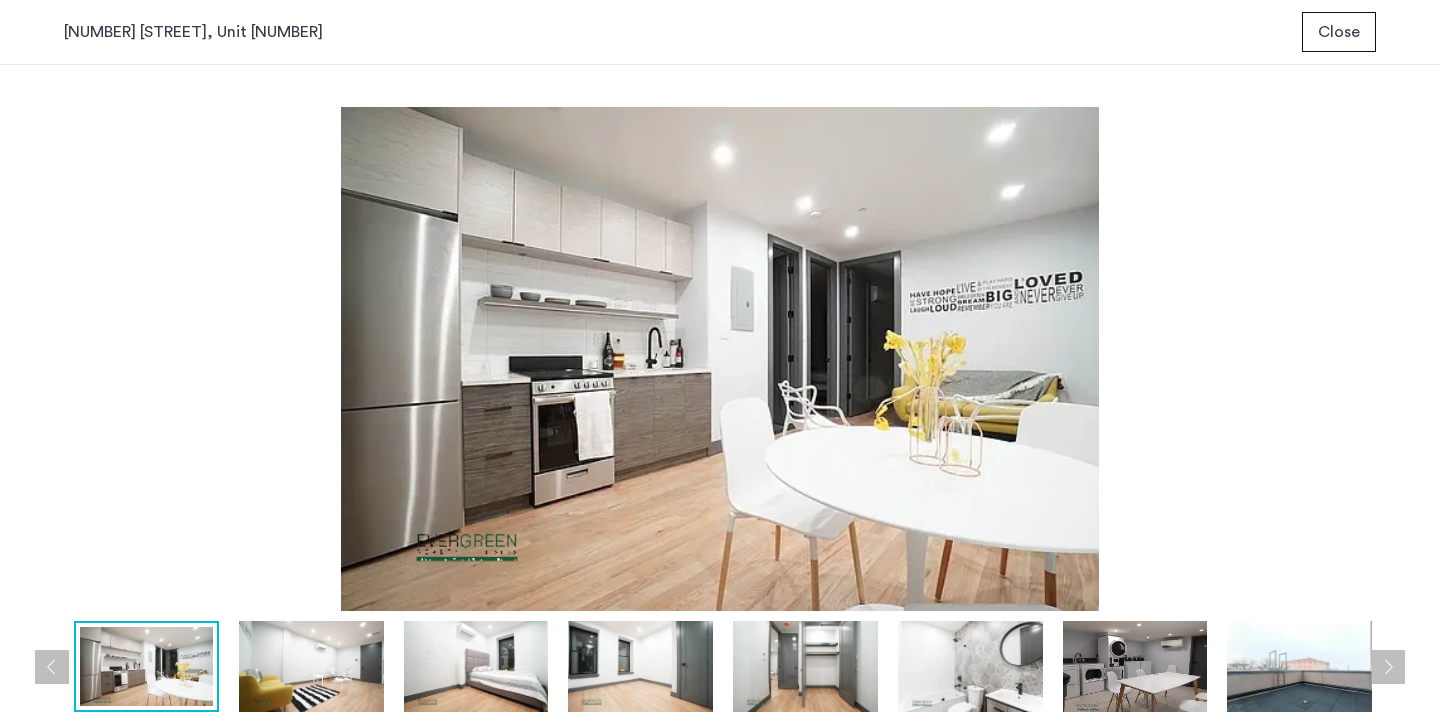 type 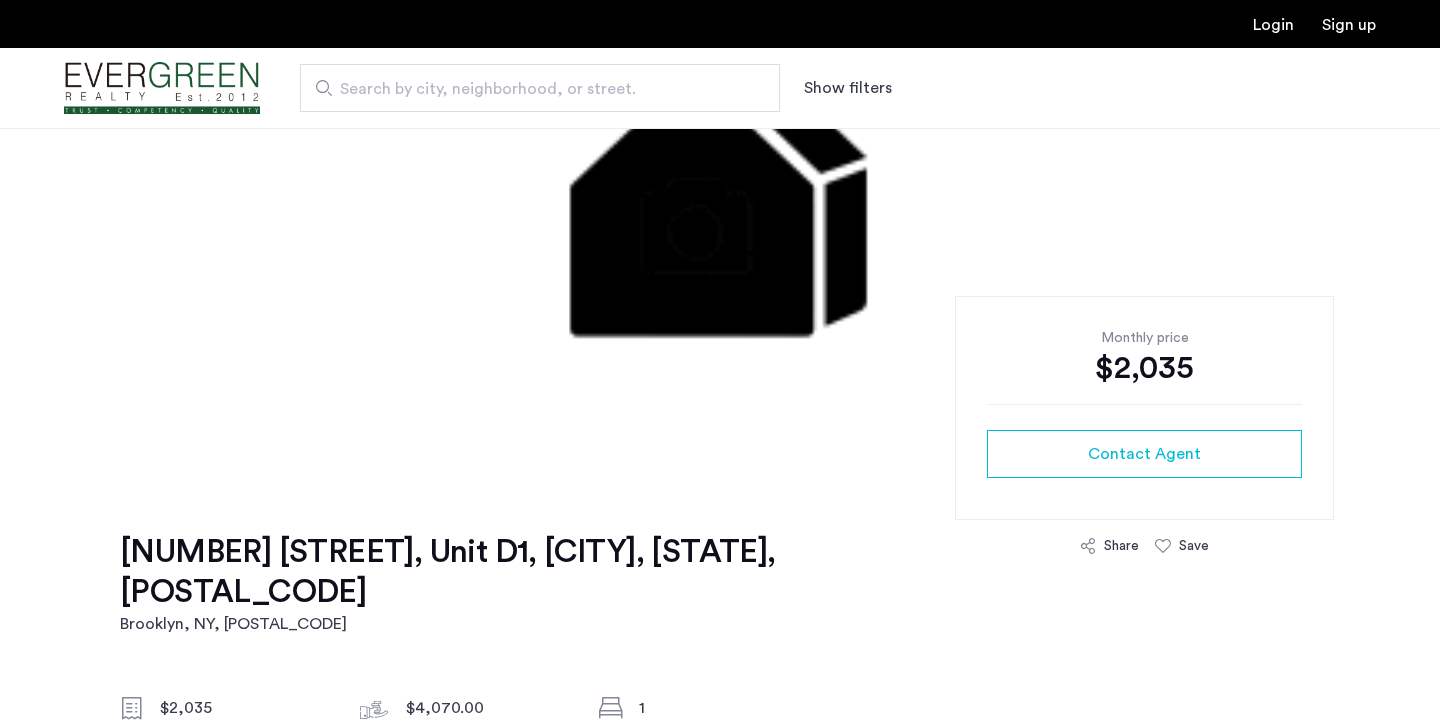 scroll, scrollTop: 245, scrollLeft: 0, axis: vertical 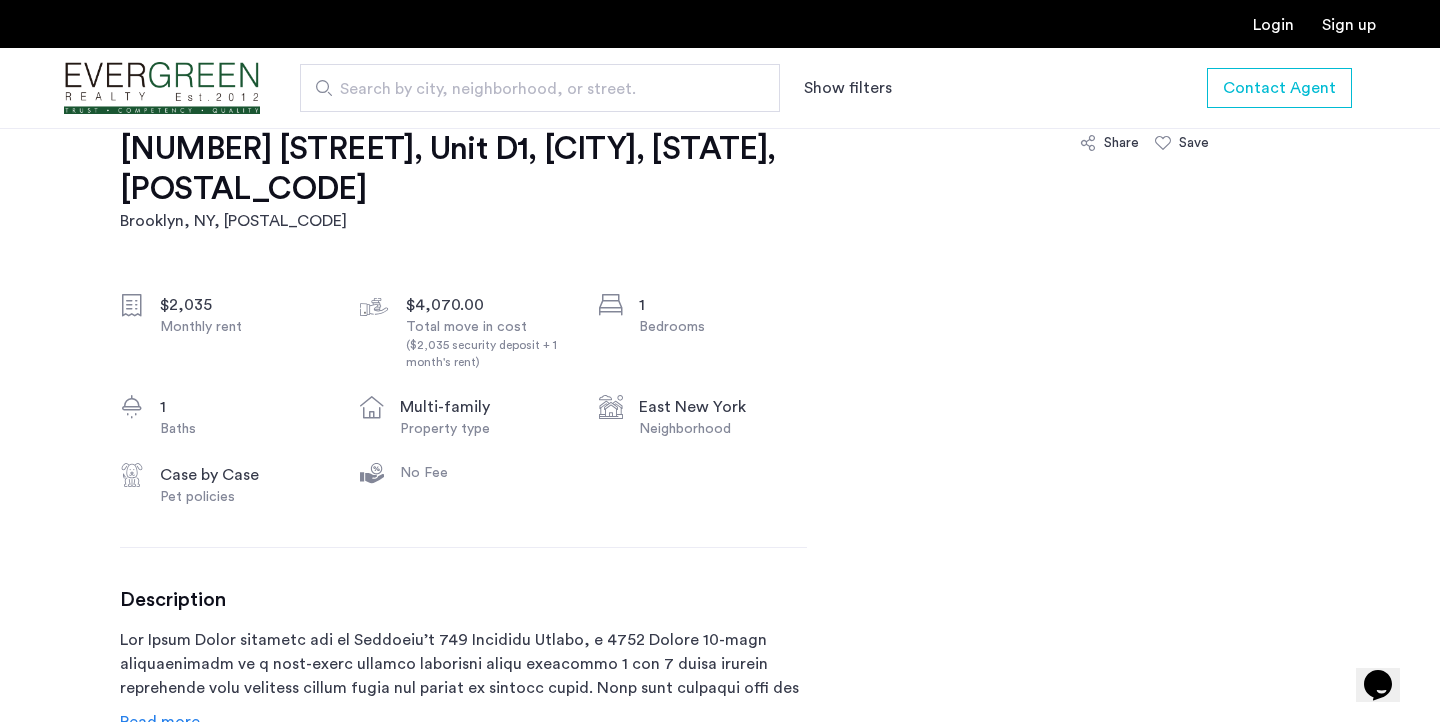 click on "Read more" 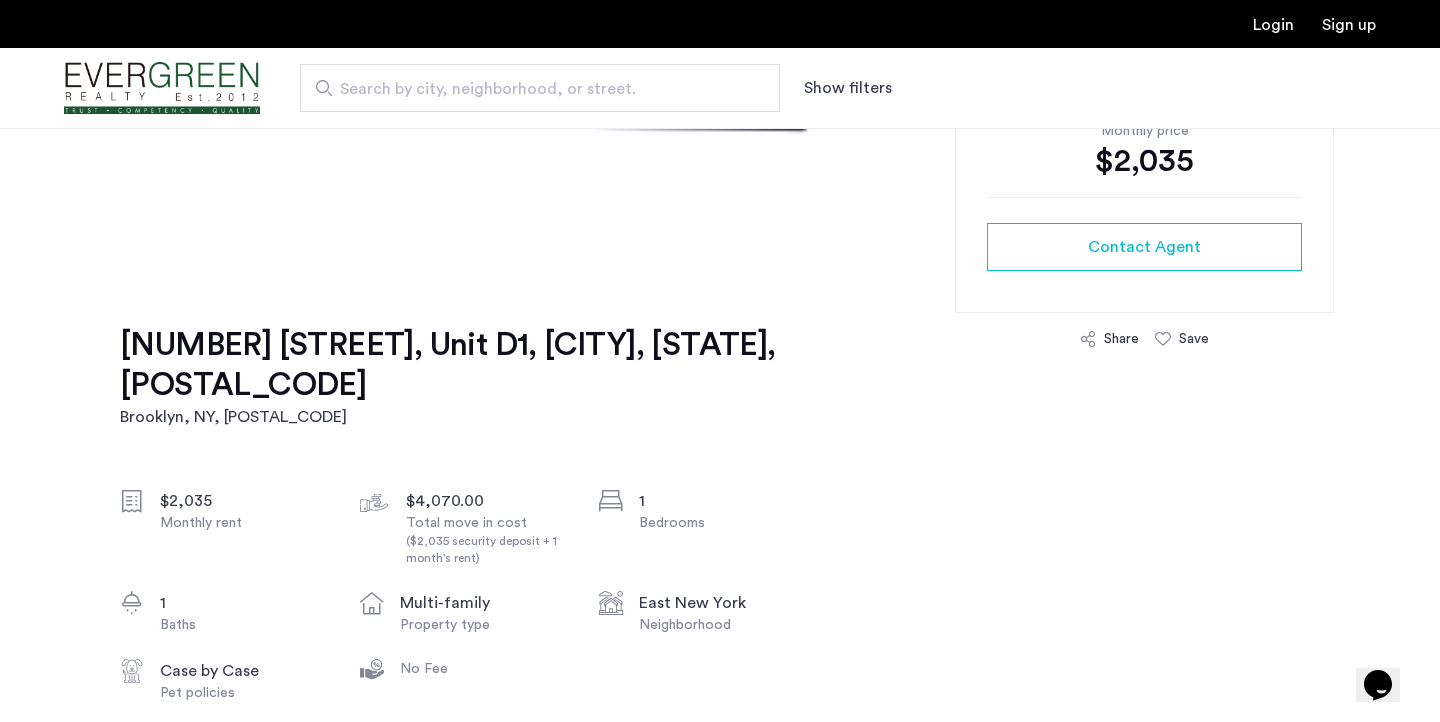scroll, scrollTop: 429, scrollLeft: 0, axis: vertical 